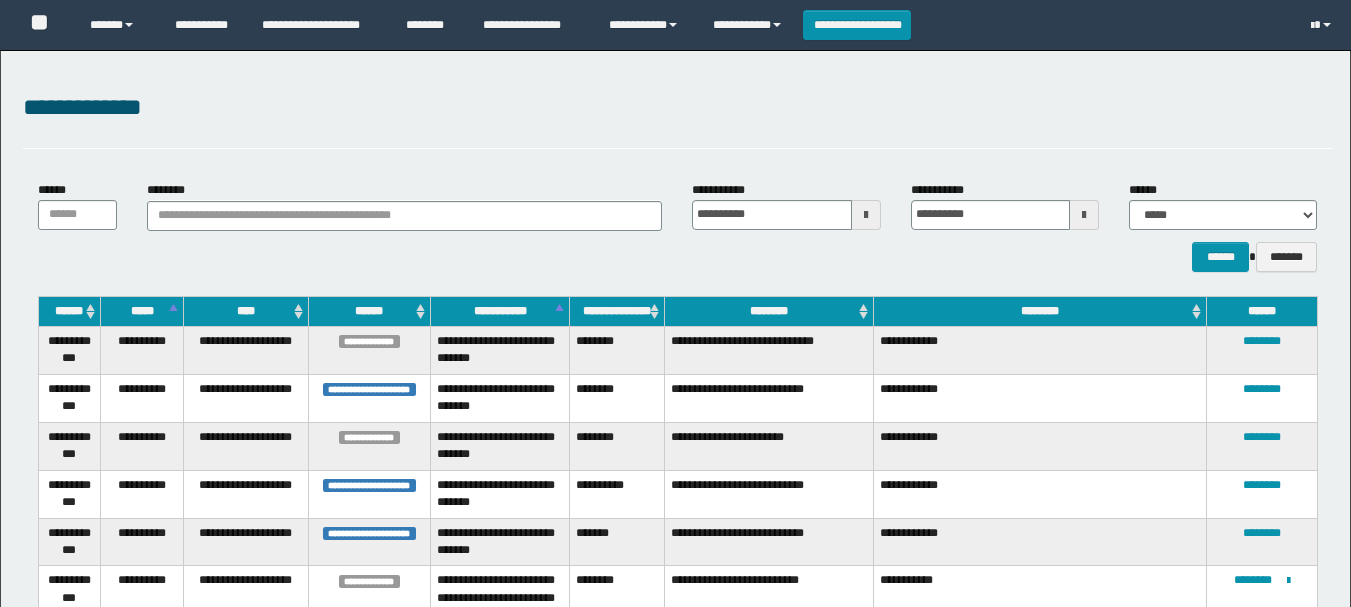 scroll, scrollTop: 0, scrollLeft: 0, axis: both 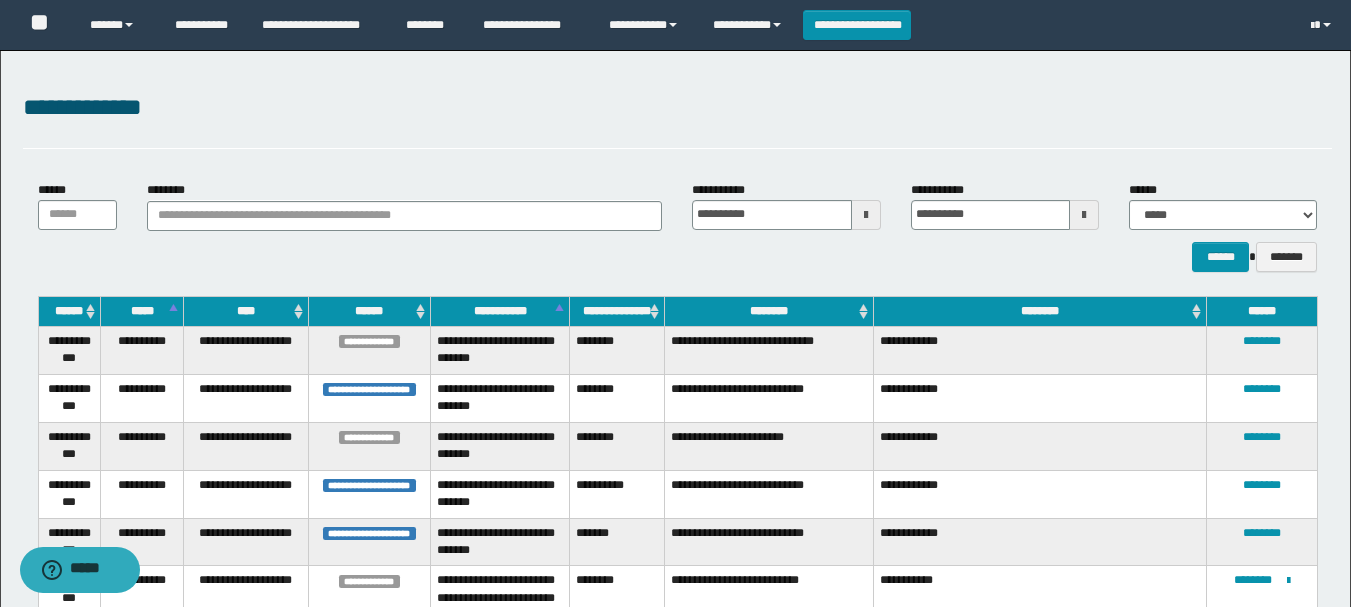 click on "********" at bounding box center (769, 311) 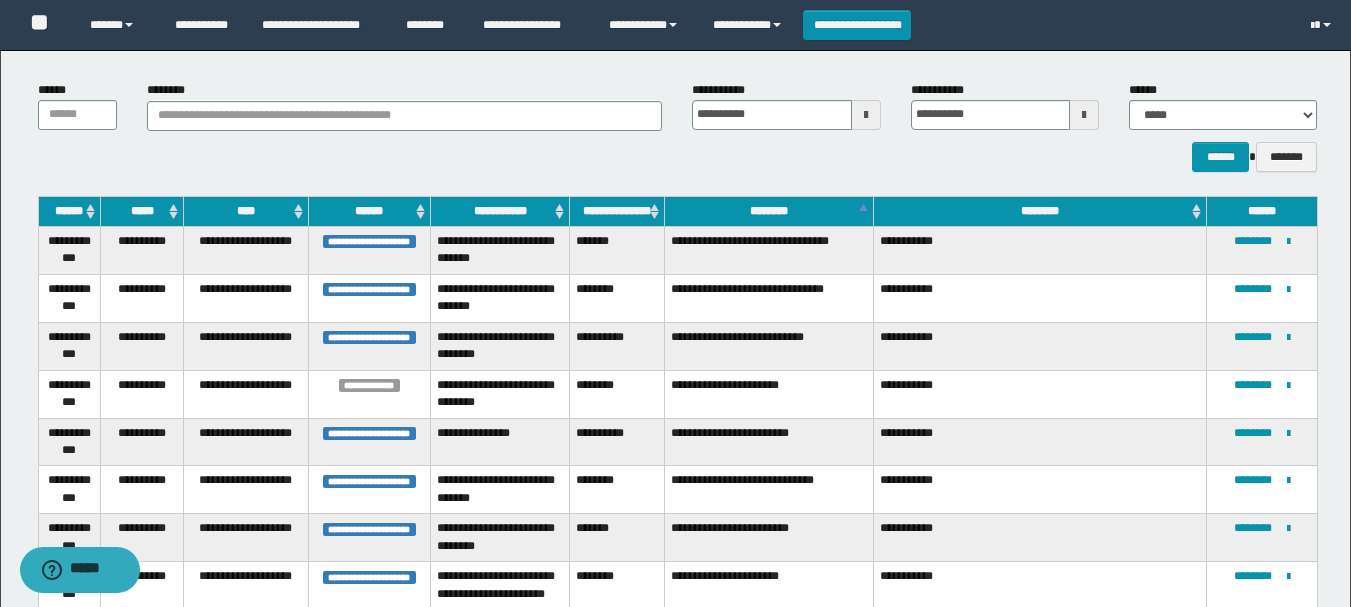 scroll, scrollTop: 200, scrollLeft: 0, axis: vertical 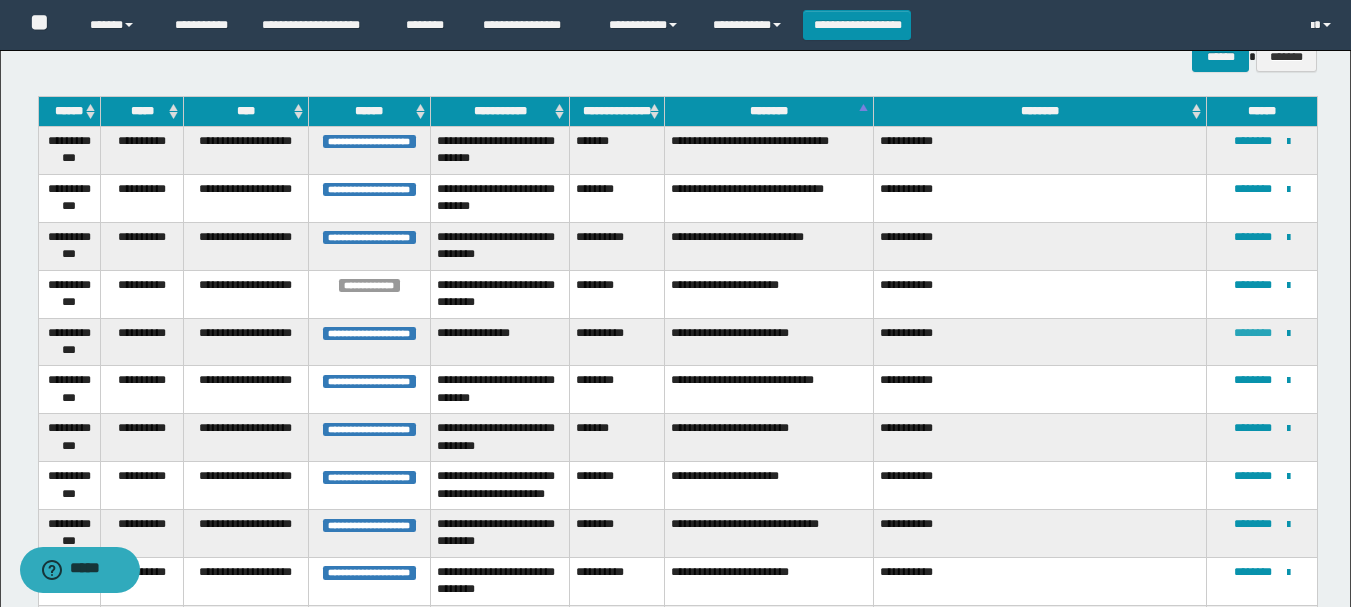 click on "********" at bounding box center [1253, 333] 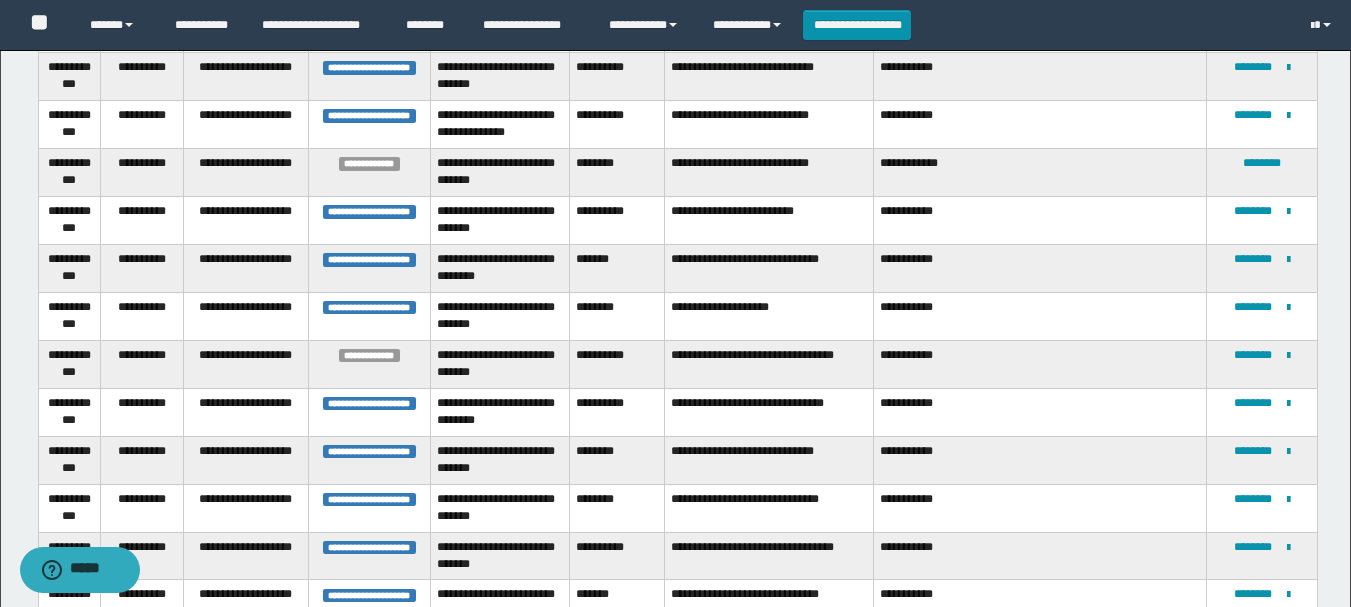 scroll, scrollTop: 2275, scrollLeft: 0, axis: vertical 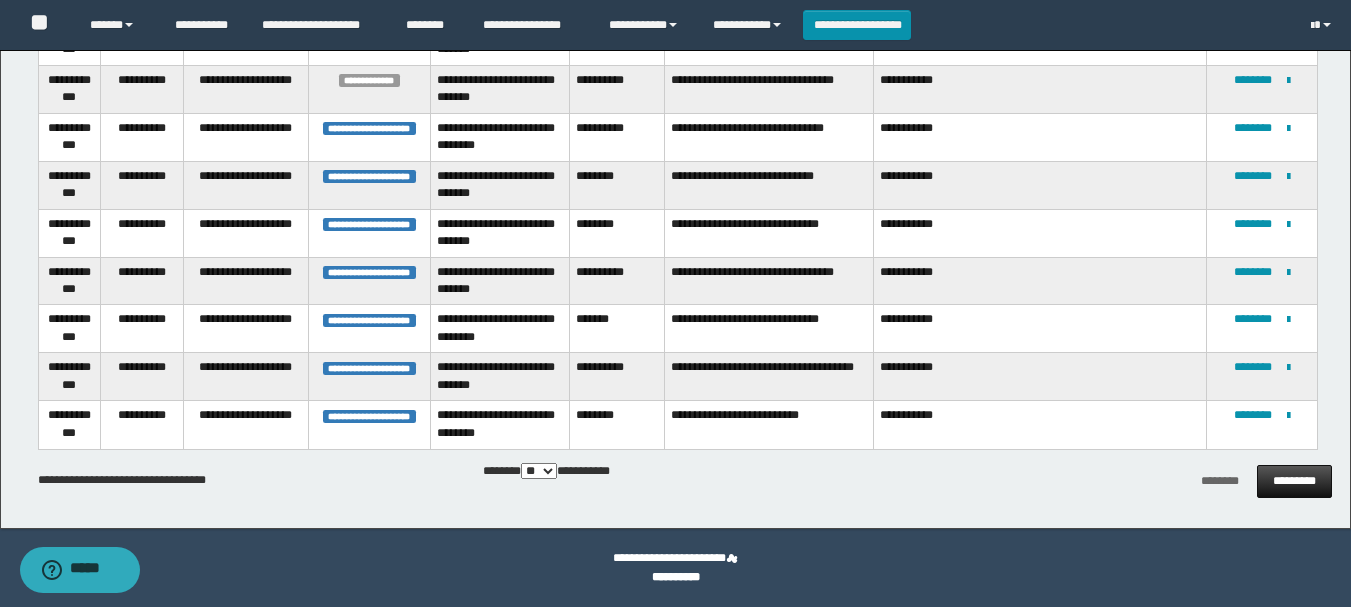 click on "*********" at bounding box center [1294, 481] 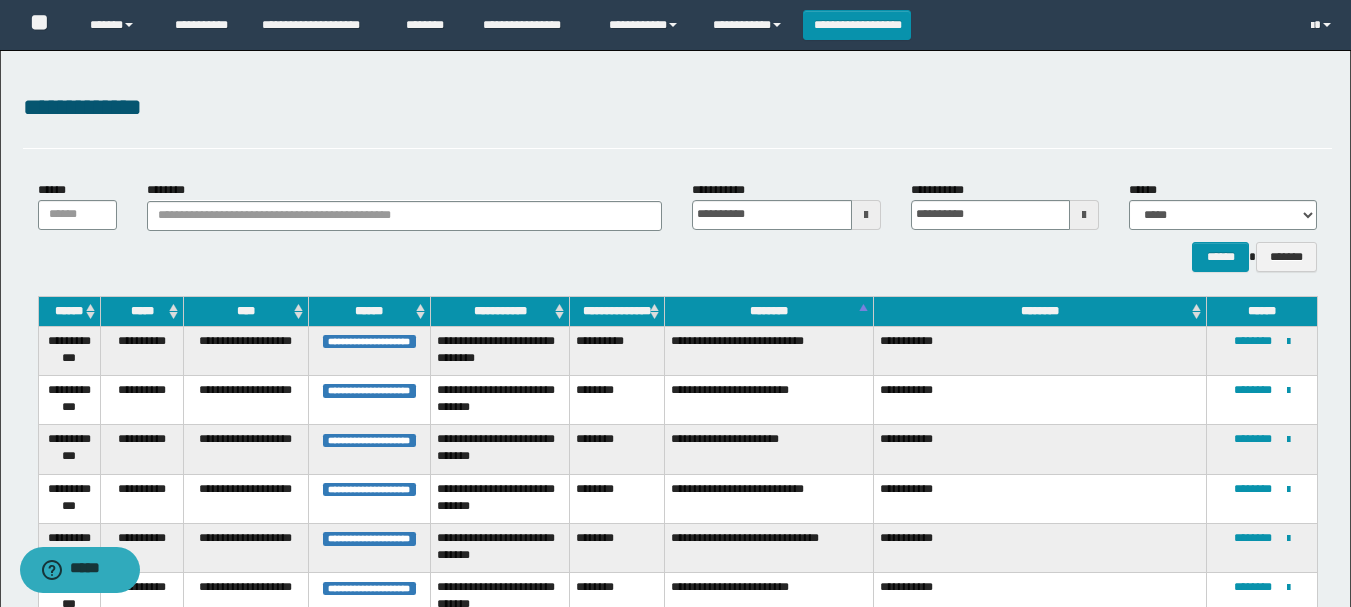scroll, scrollTop: 100, scrollLeft: 0, axis: vertical 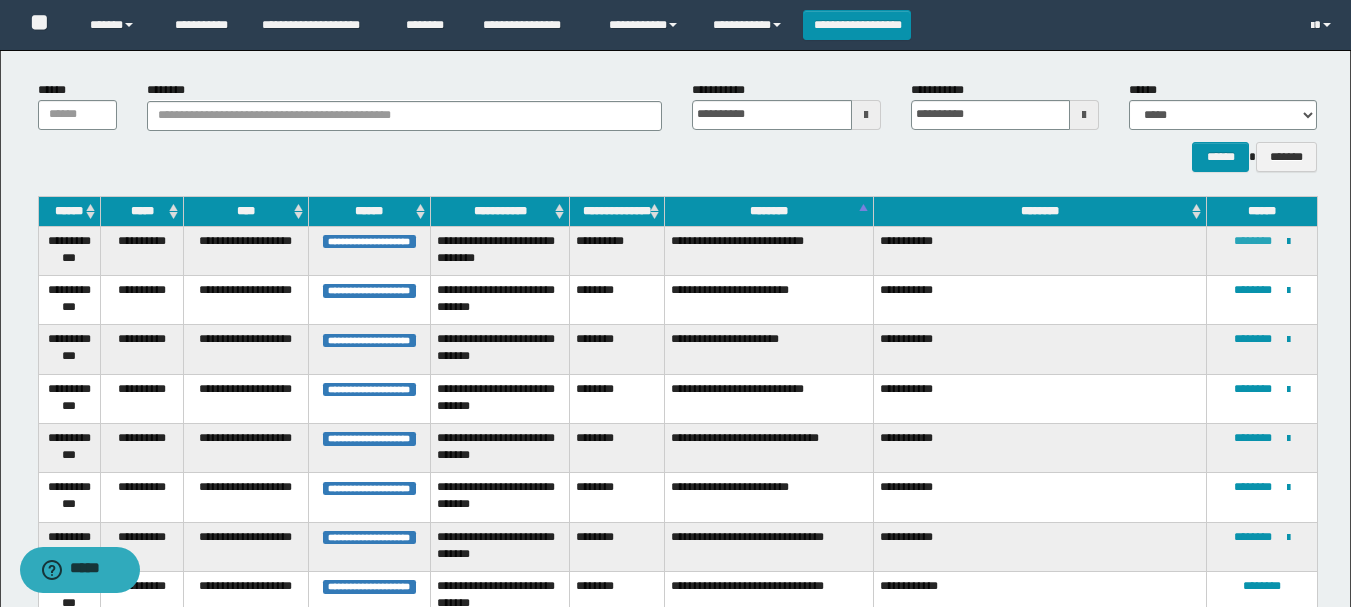 click on "********" at bounding box center [1253, 241] 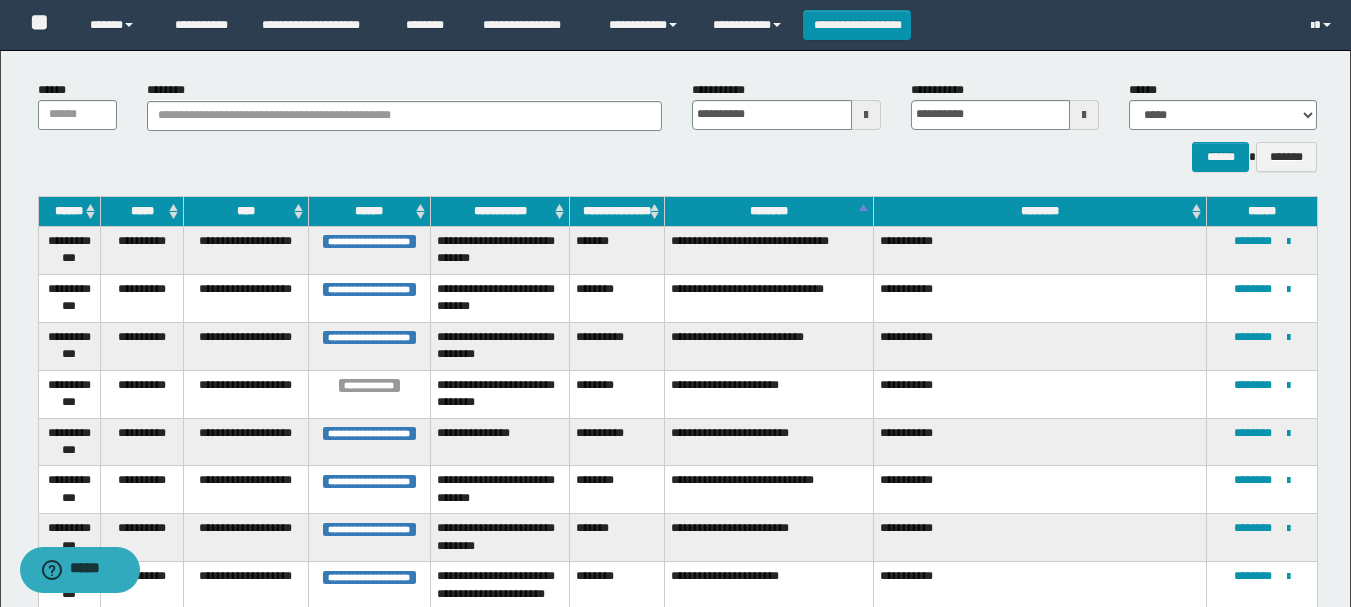 click on "********" at bounding box center [769, 211] 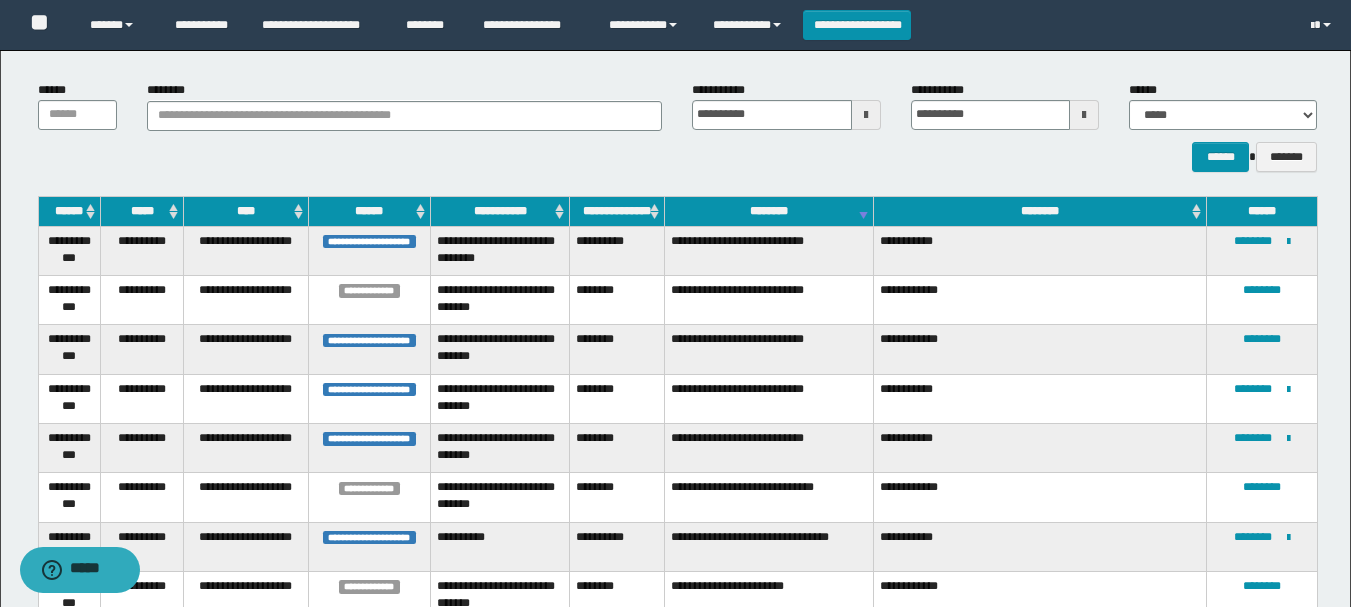 click on "********" at bounding box center (769, 211) 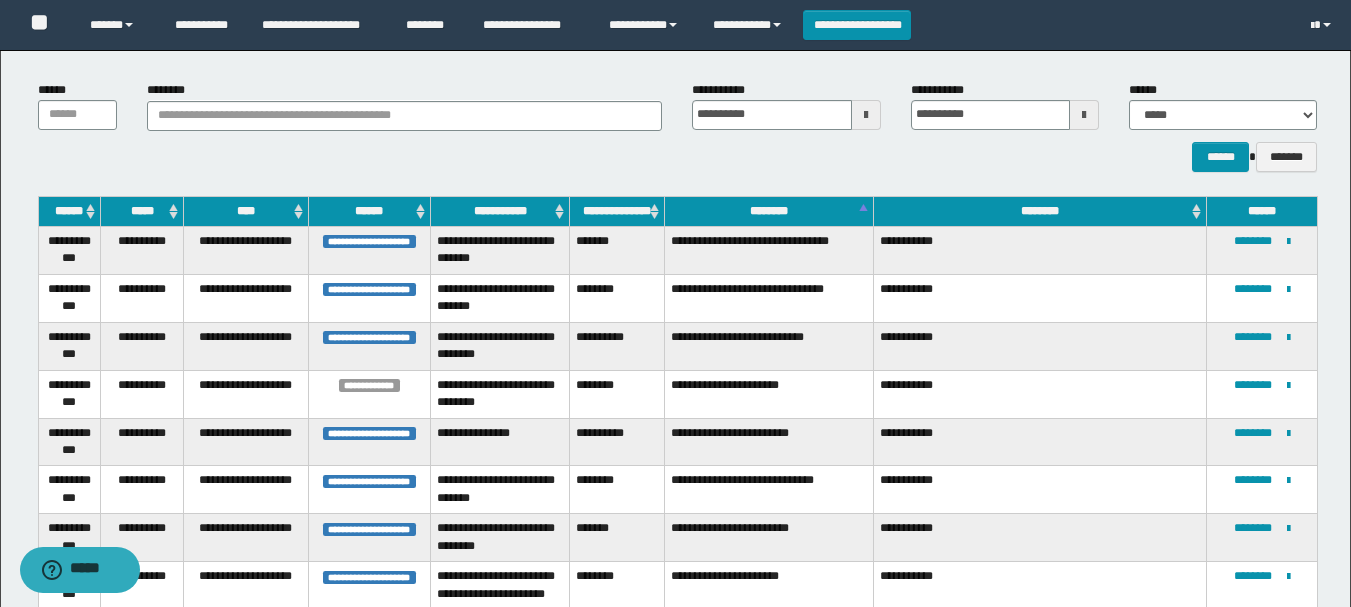 scroll, scrollTop: 300, scrollLeft: 0, axis: vertical 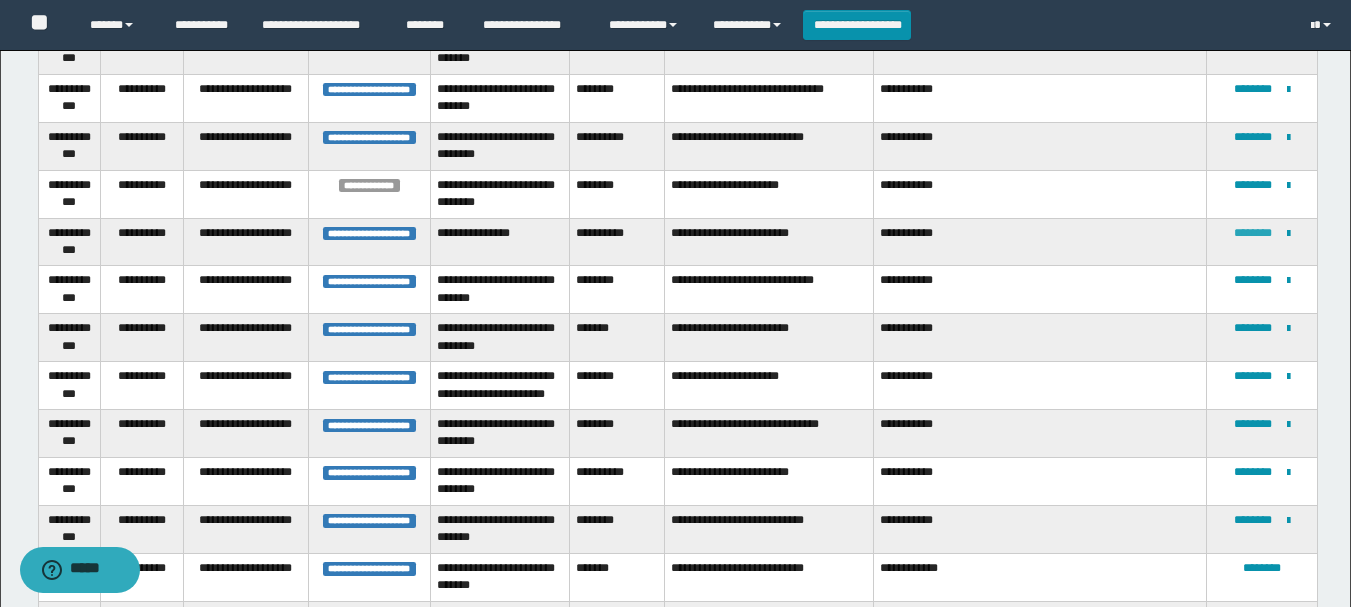 click on "********" at bounding box center [1253, 233] 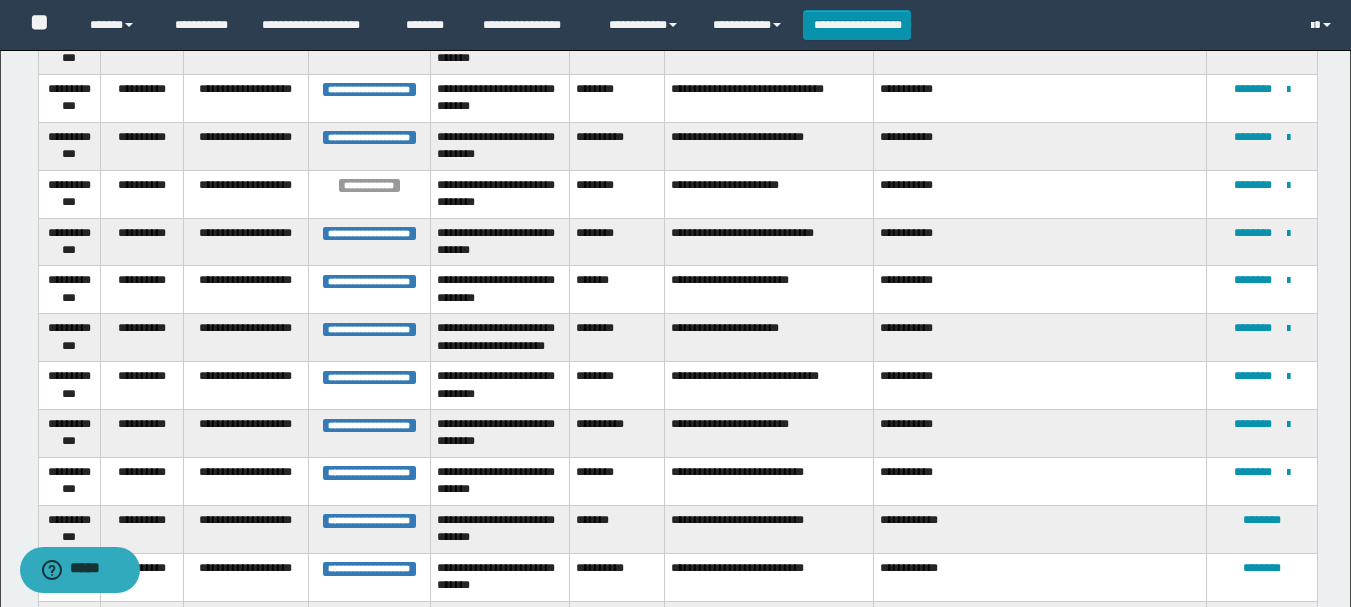 scroll, scrollTop: 0, scrollLeft: 0, axis: both 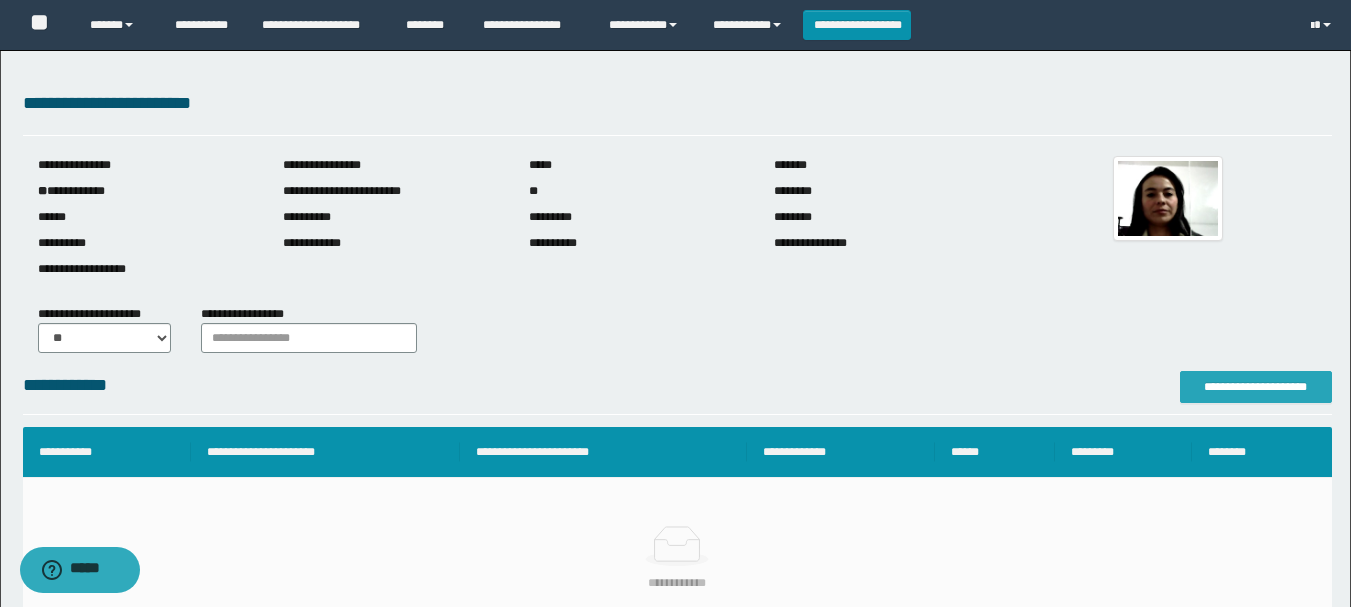 click on "**********" at bounding box center [1256, 387] 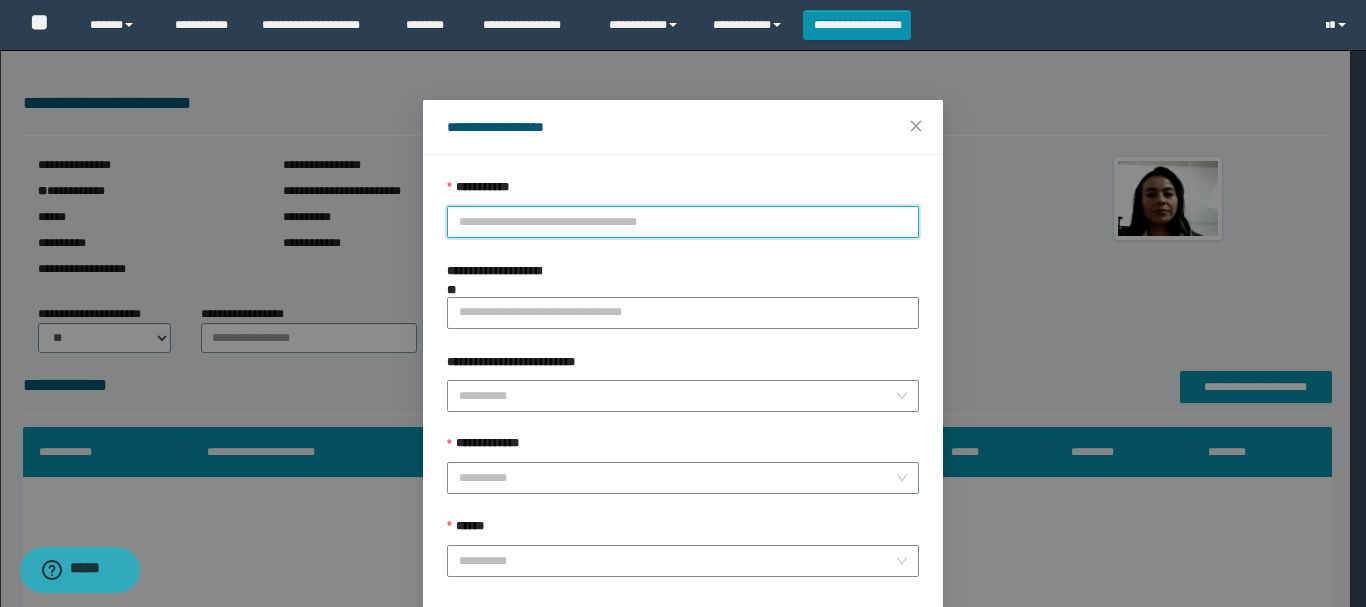 click on "**********" at bounding box center [683, 222] 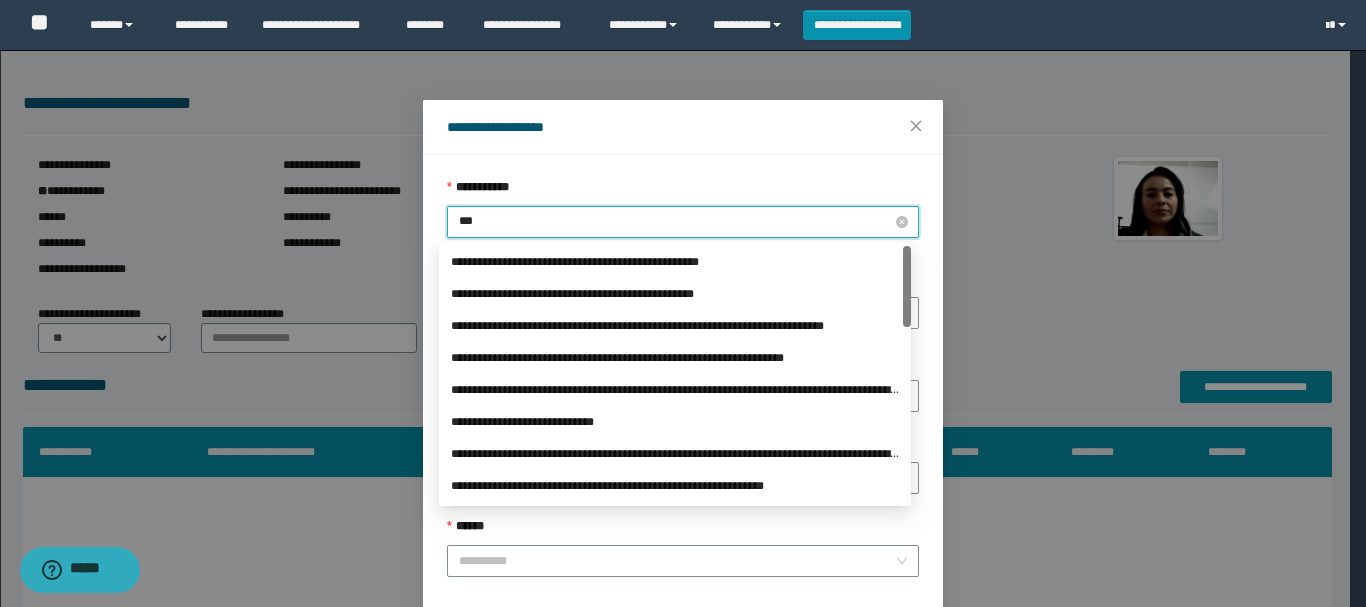 type on "****" 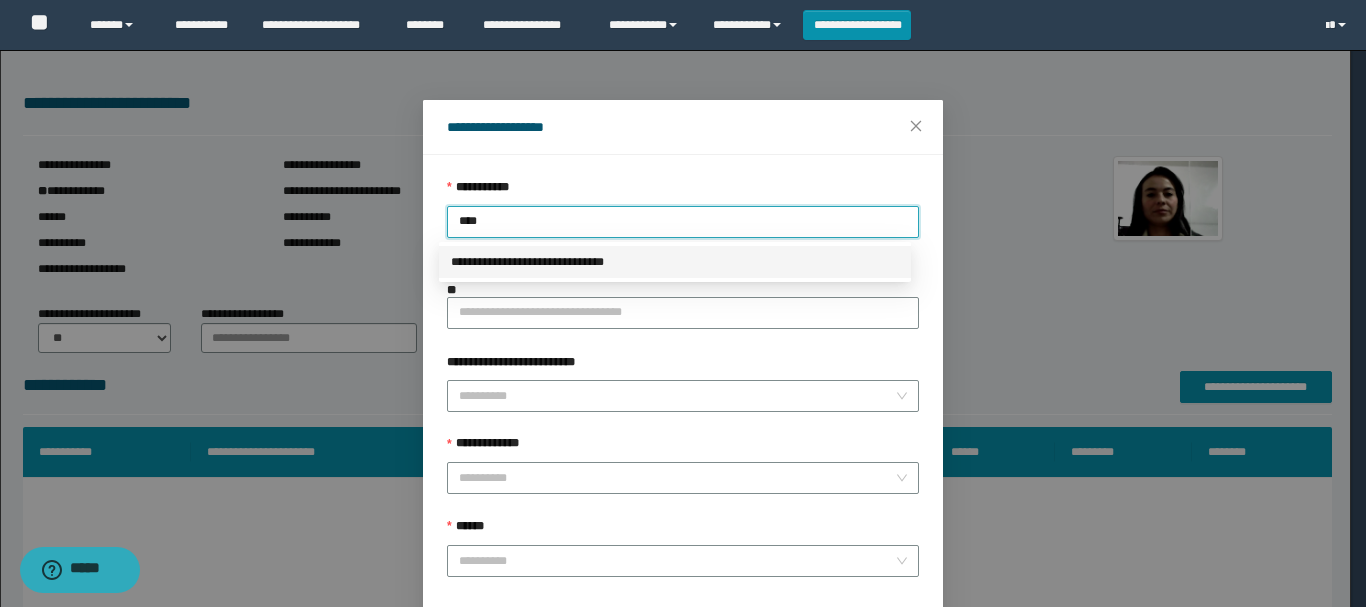 click on "**********" at bounding box center (675, 262) 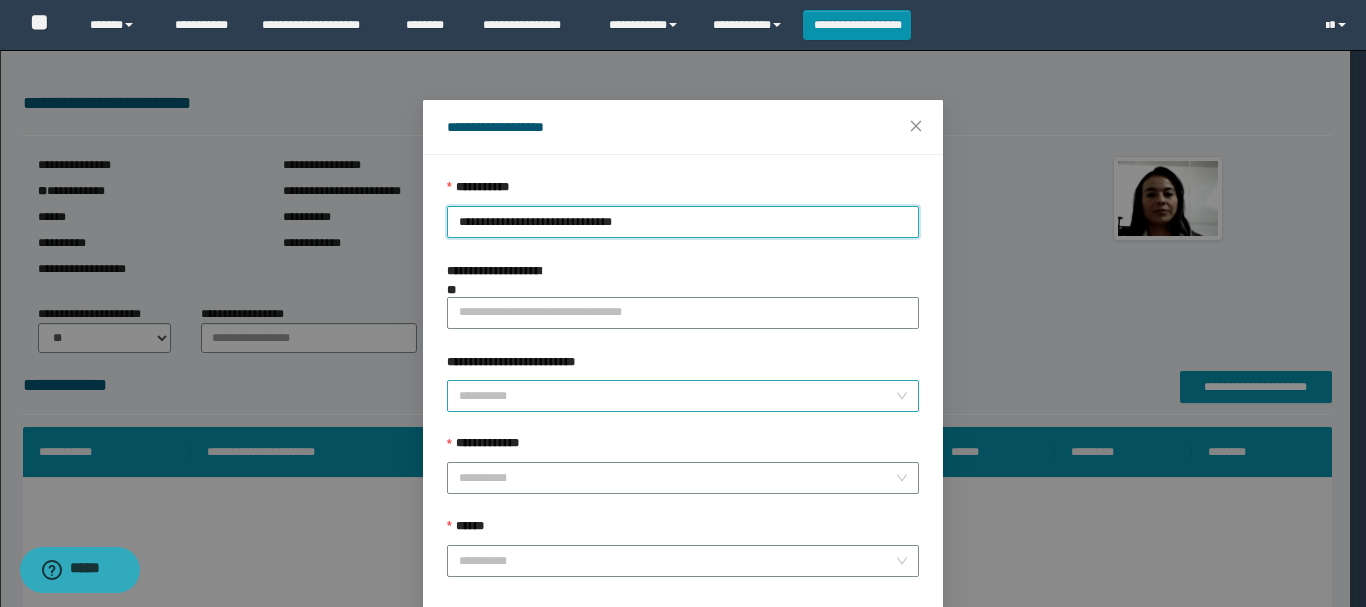 click on "**********" at bounding box center [677, 396] 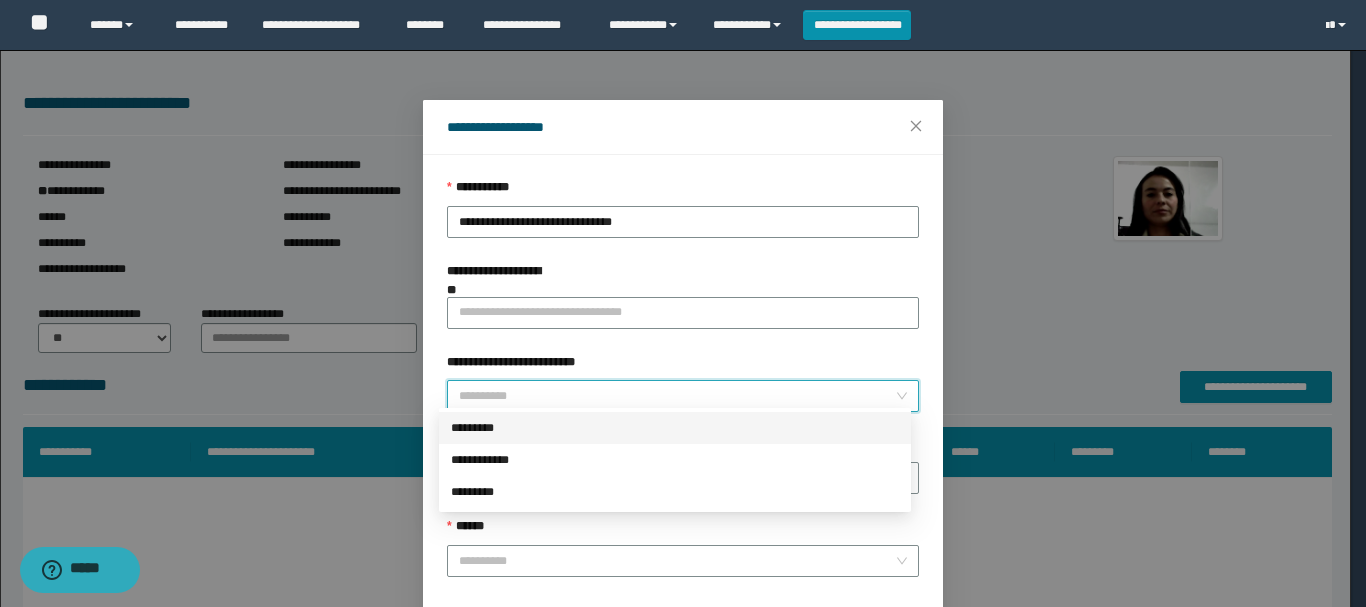 click on "*********" at bounding box center [675, 428] 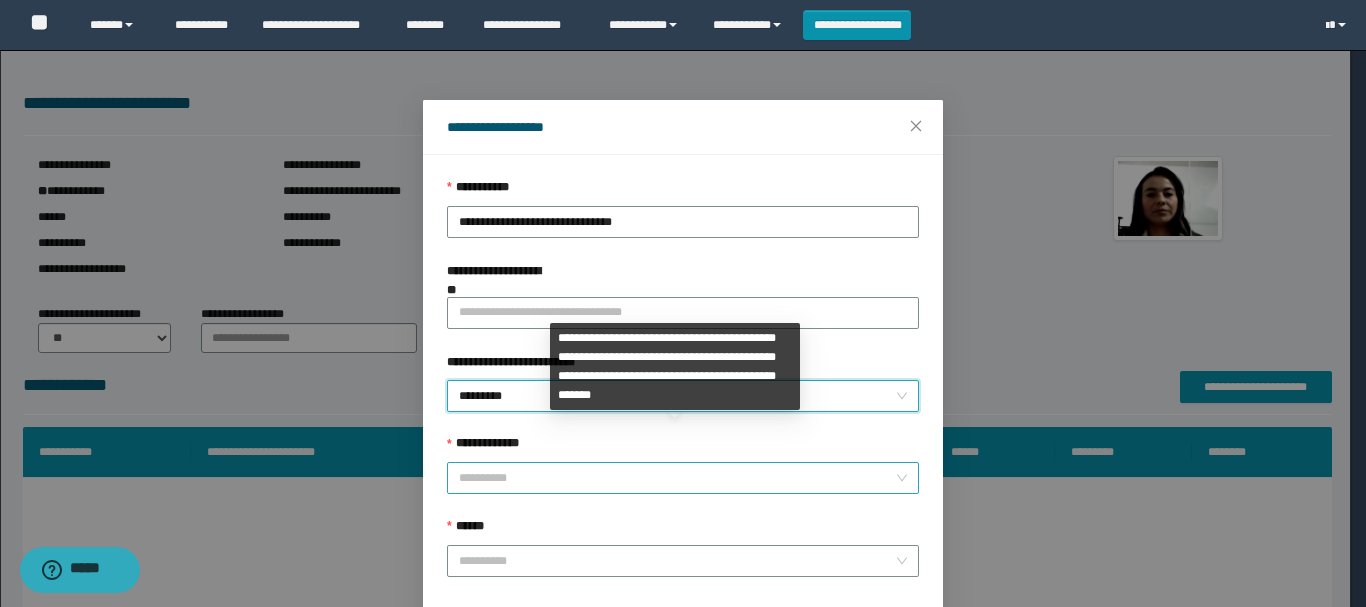 click on "**********" at bounding box center (677, 478) 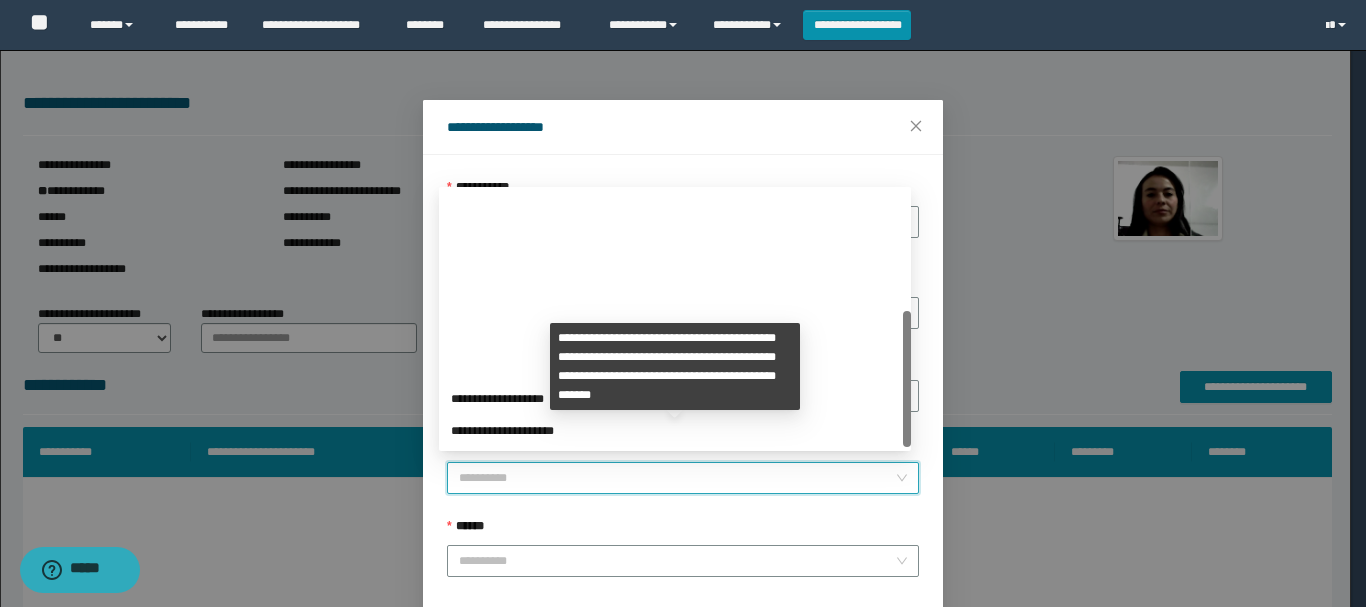 scroll, scrollTop: 224, scrollLeft: 0, axis: vertical 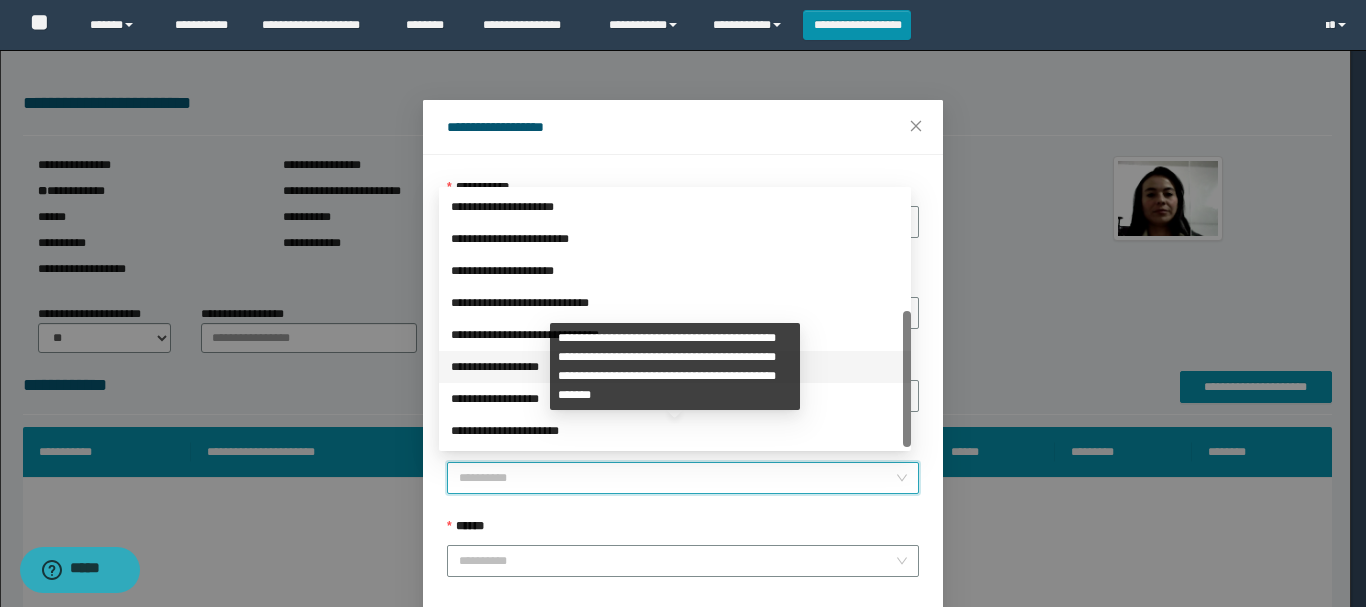 click on "**********" at bounding box center [675, 367] 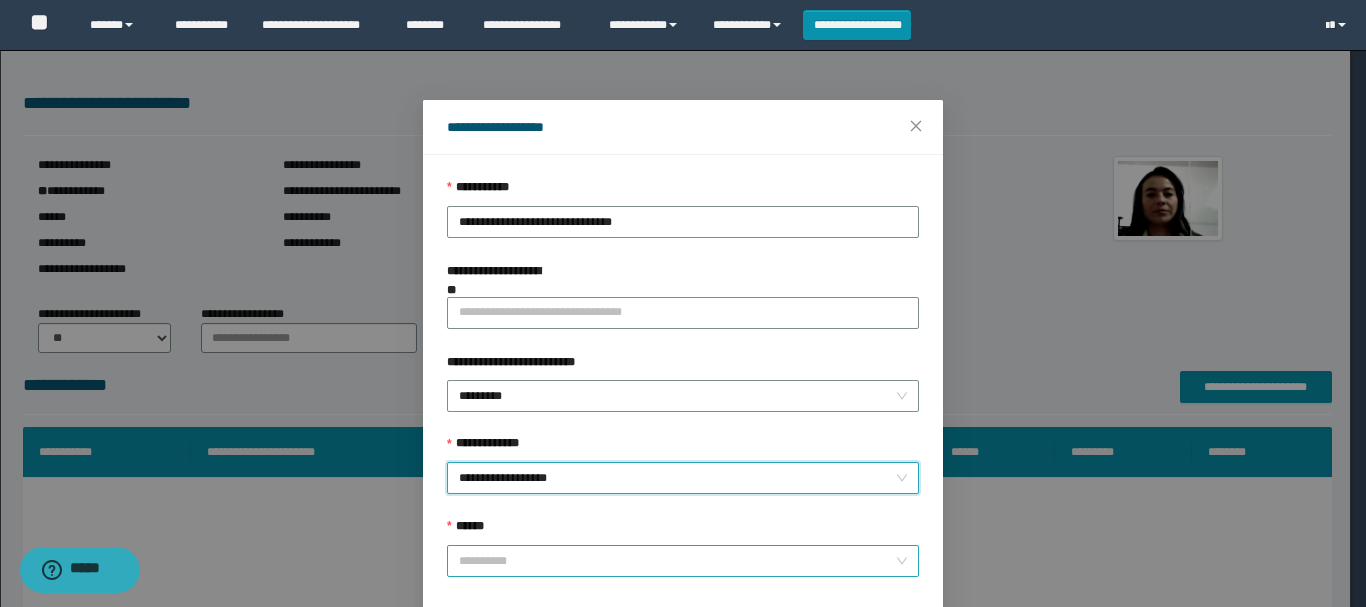 click on "******" at bounding box center (677, 561) 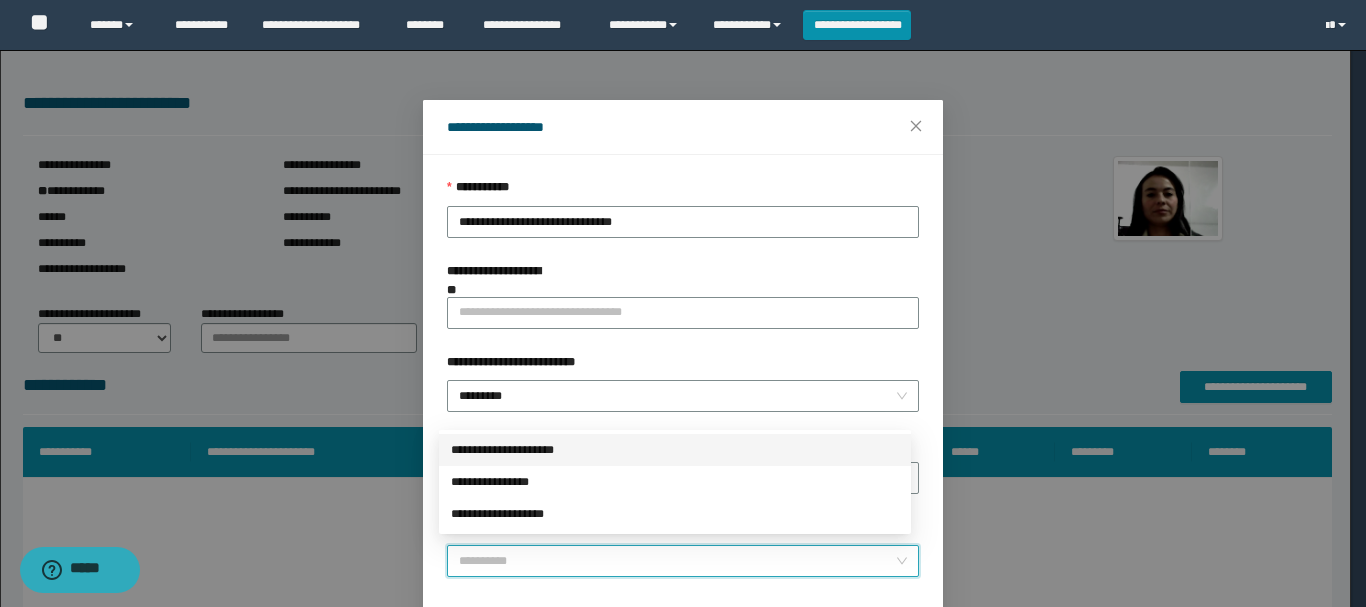 click on "**********" at bounding box center (675, 450) 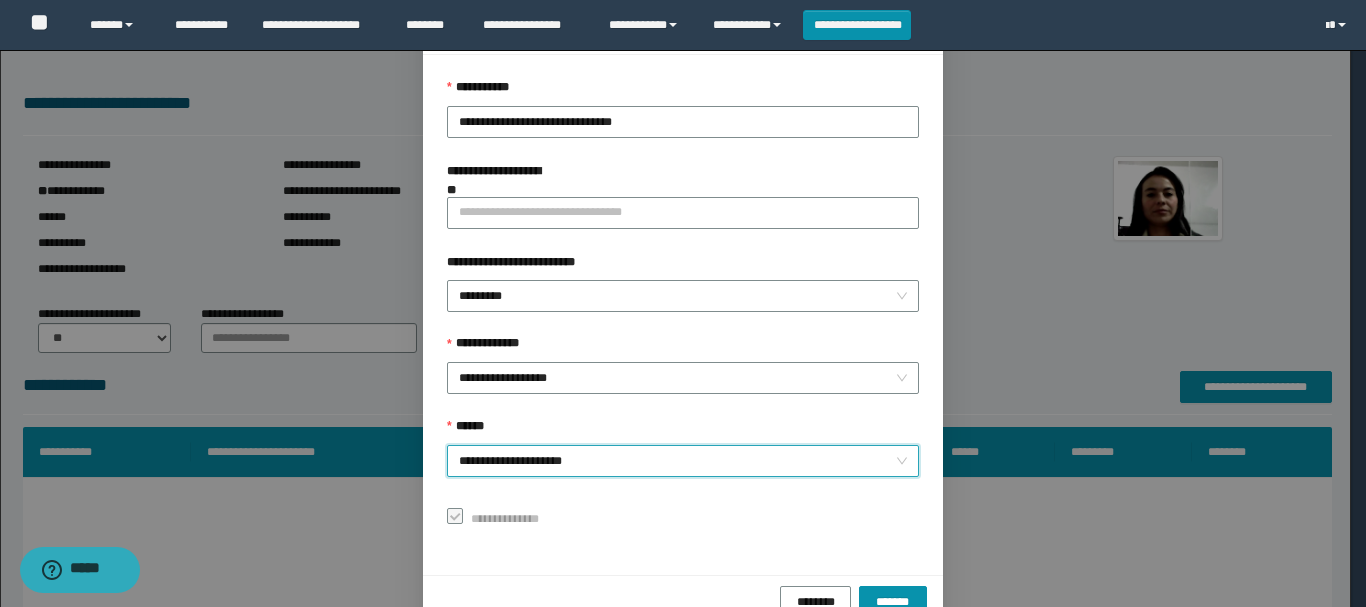 scroll, scrollTop: 145, scrollLeft: 0, axis: vertical 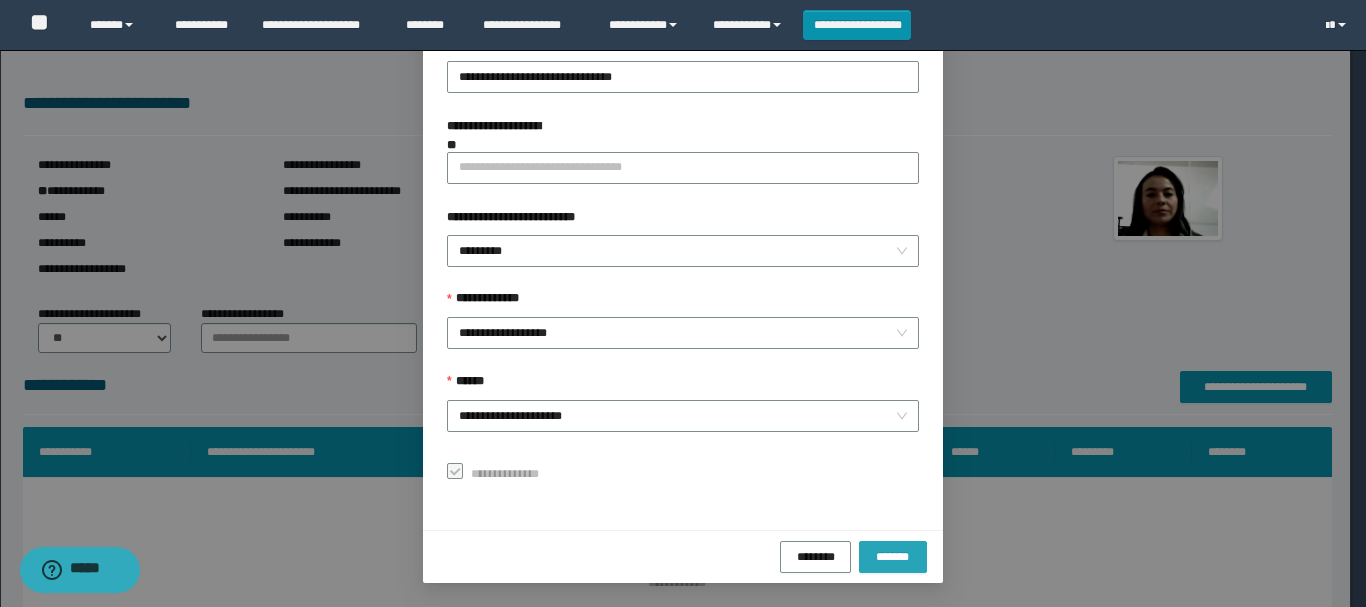 click on "*******" at bounding box center [893, 556] 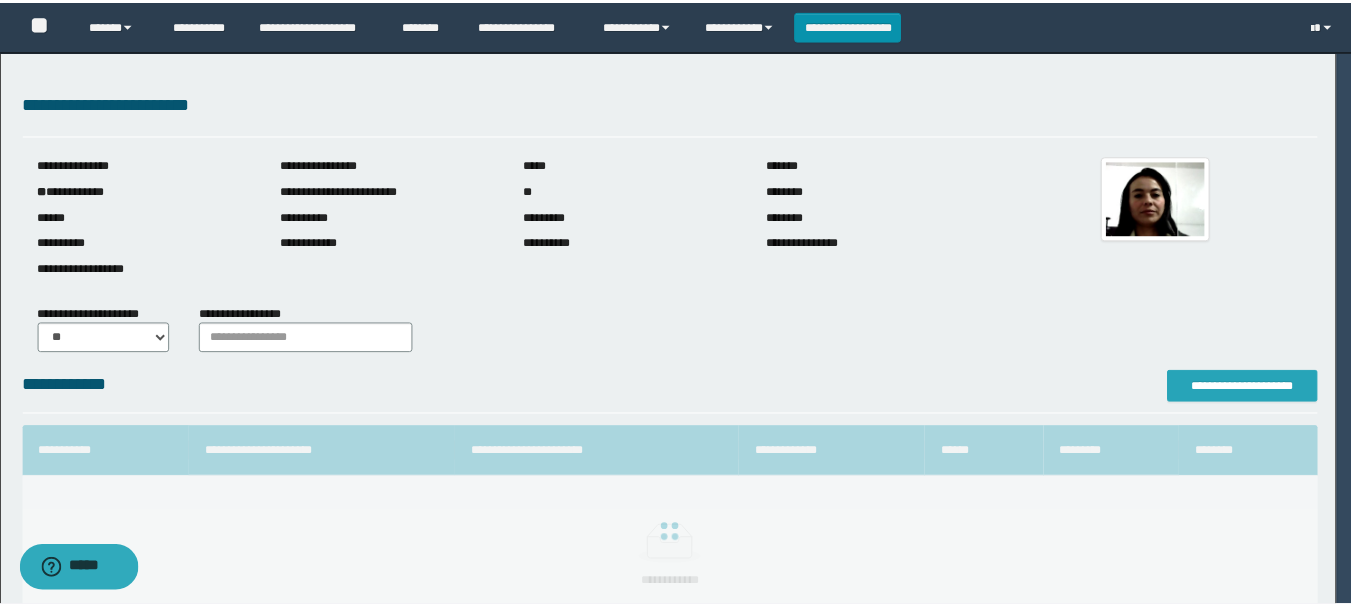 scroll, scrollTop: 0, scrollLeft: 0, axis: both 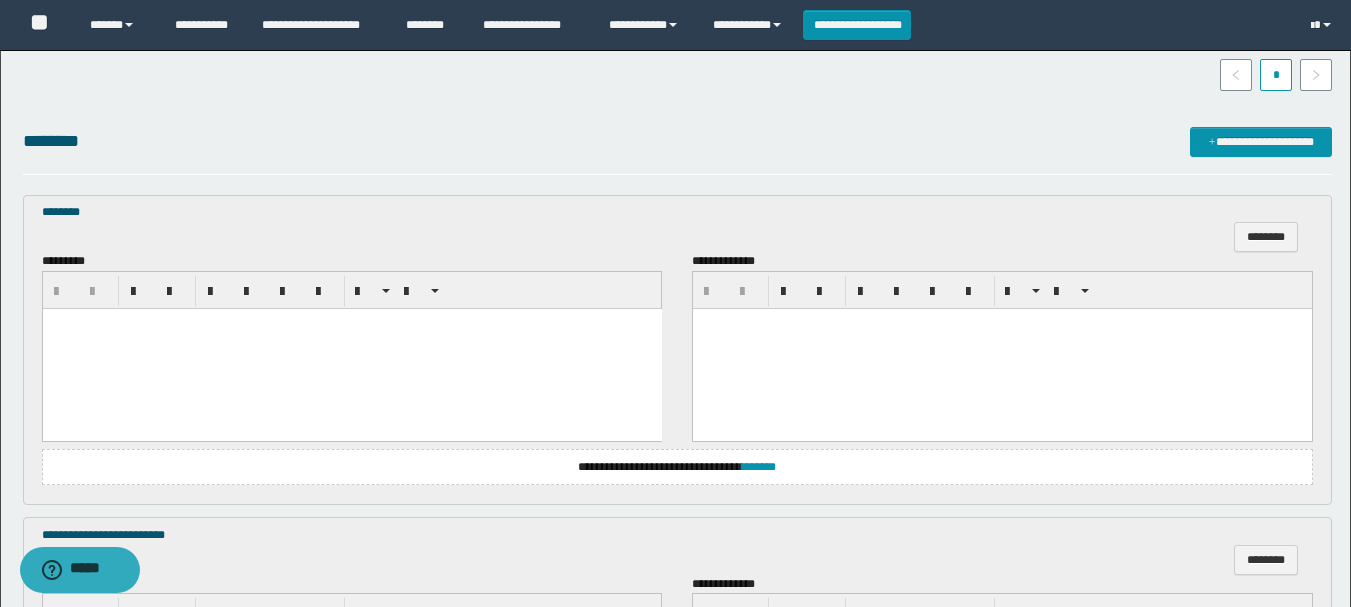click at bounding box center (351, 348) 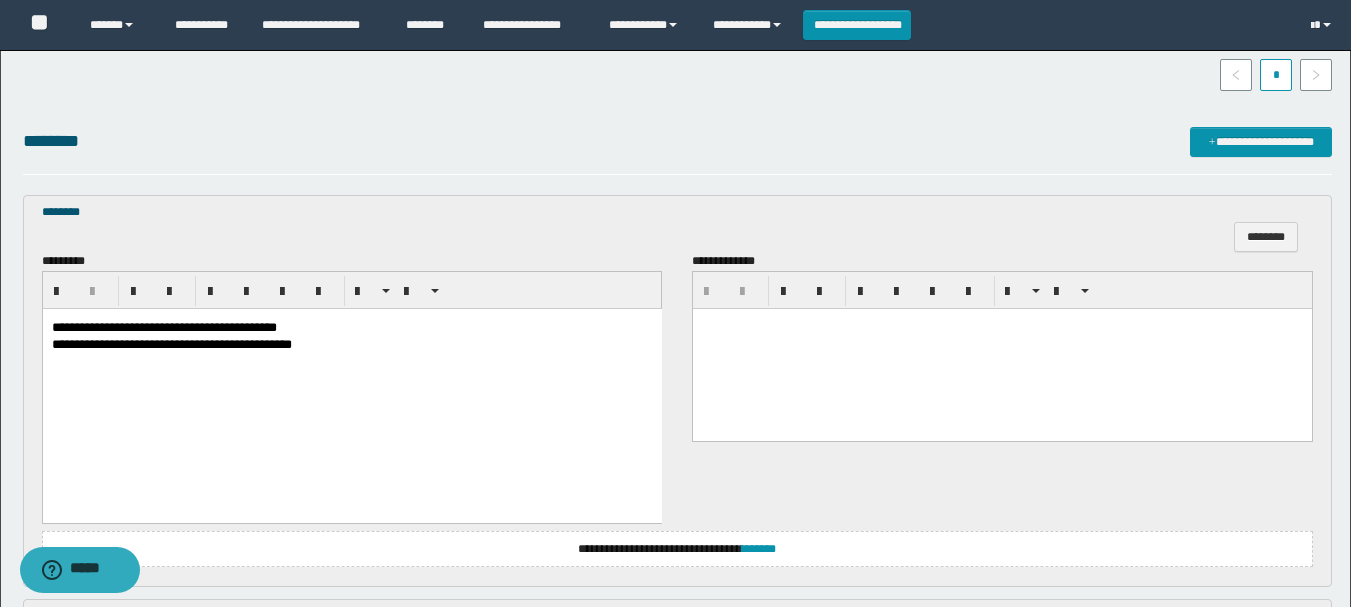 click on "**********" at bounding box center (163, 326) 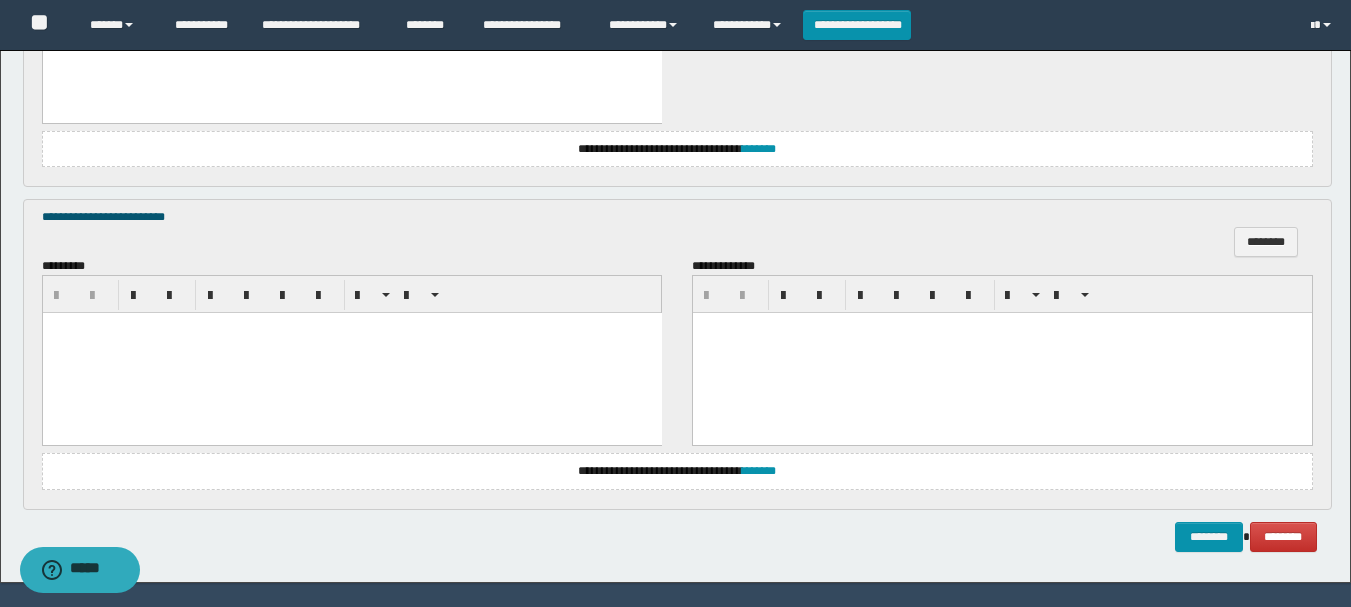 scroll, scrollTop: 854, scrollLeft: 0, axis: vertical 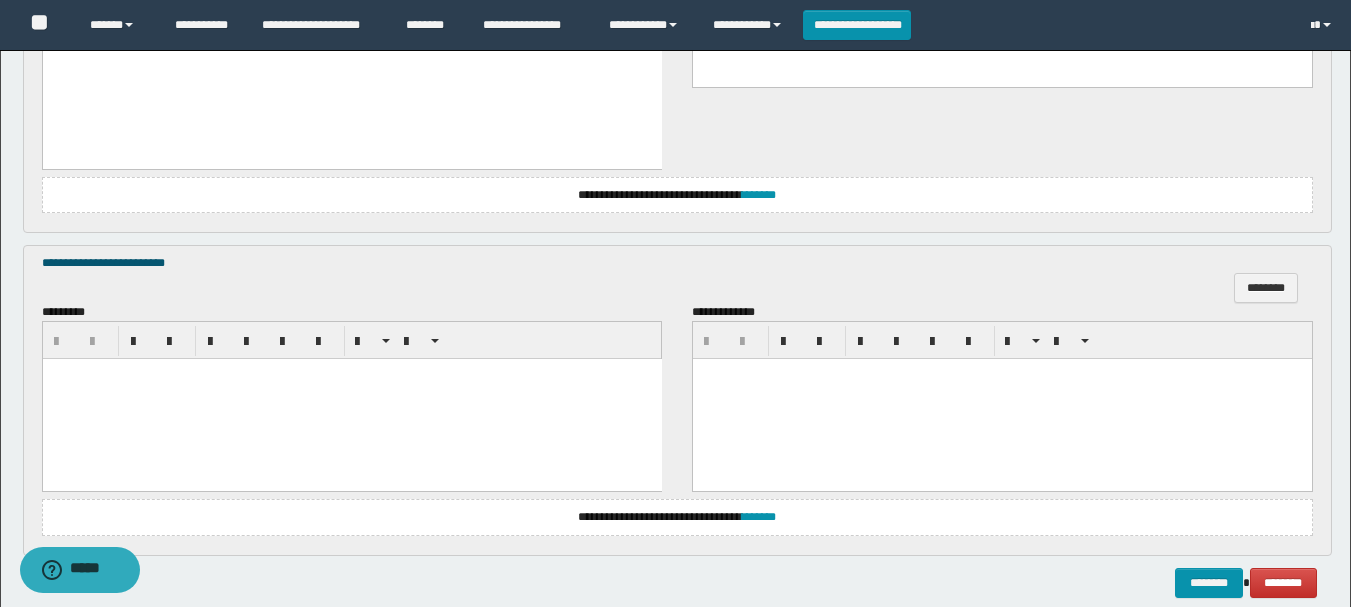 click at bounding box center [351, 399] 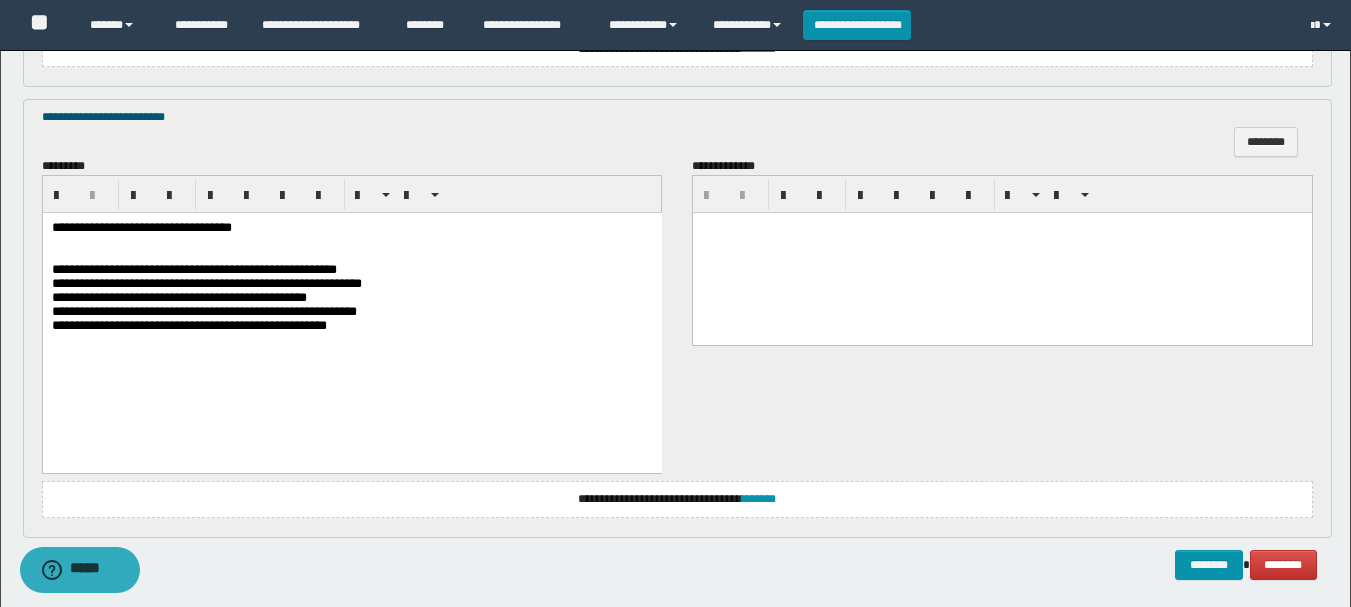 scroll, scrollTop: 1082, scrollLeft: 0, axis: vertical 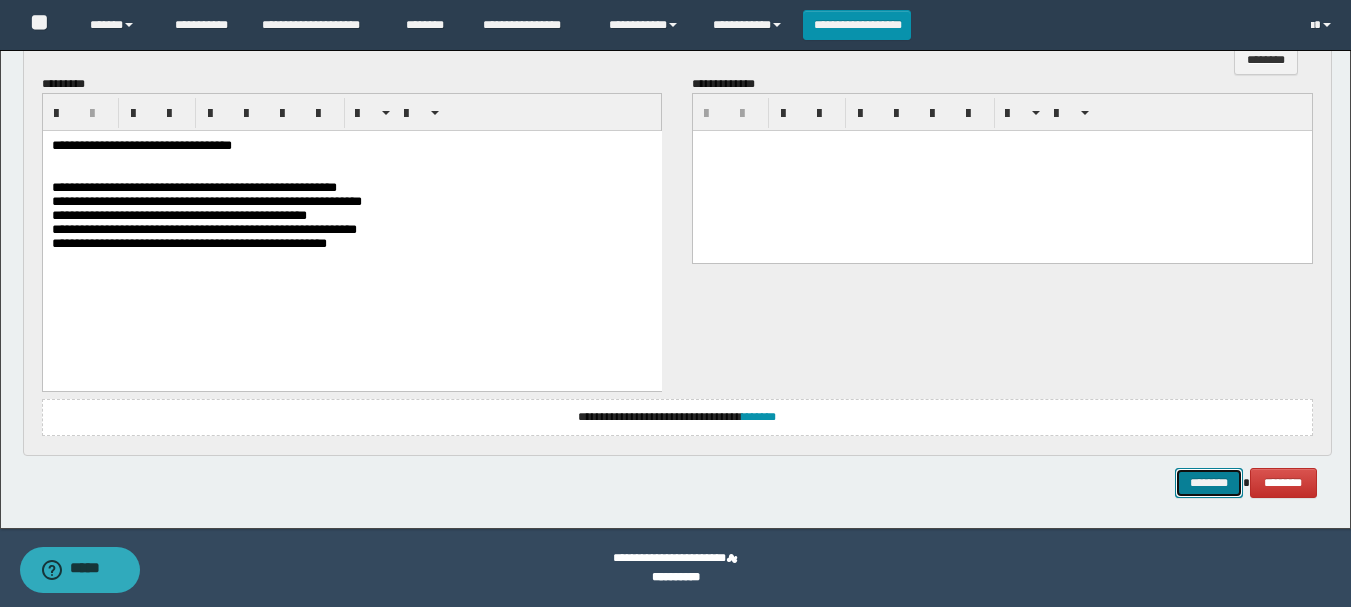 click on "********" at bounding box center [1209, 483] 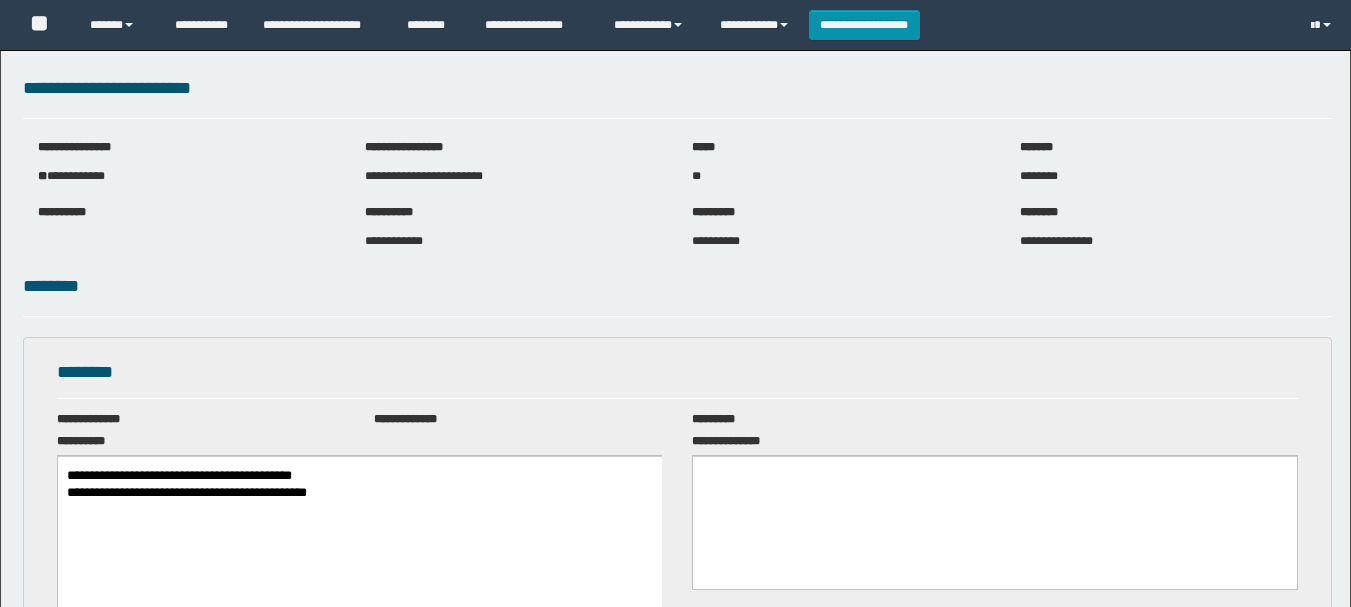 scroll, scrollTop: 0, scrollLeft: 0, axis: both 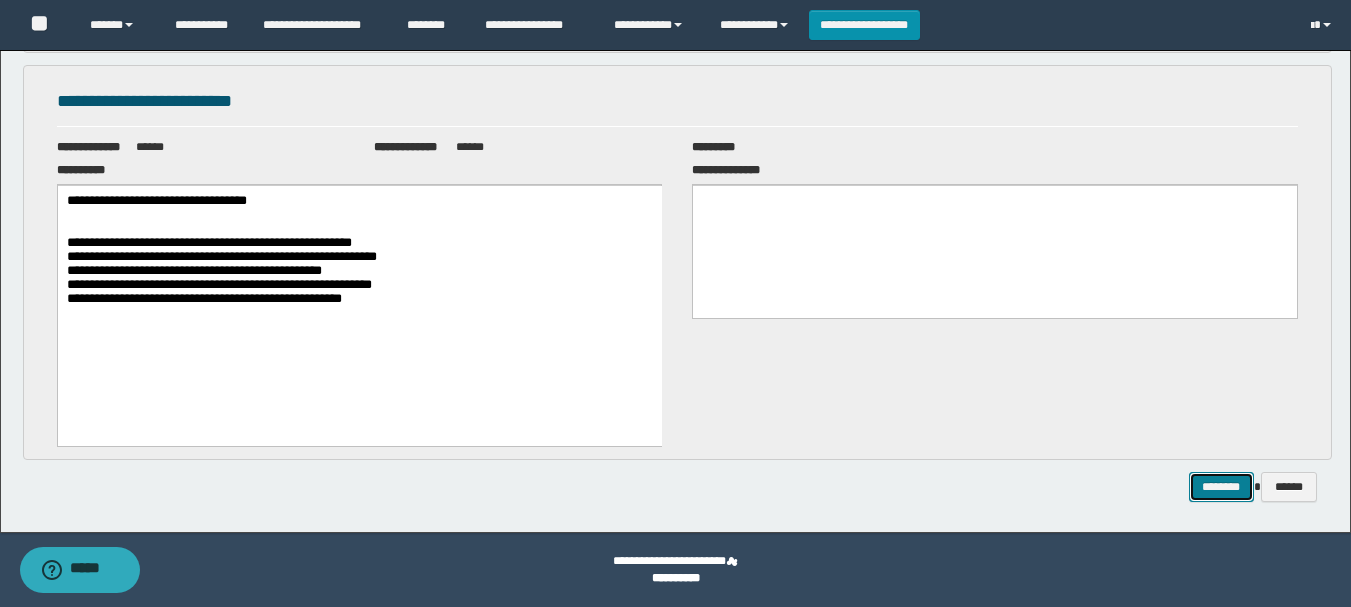 click on "********" at bounding box center (1221, 487) 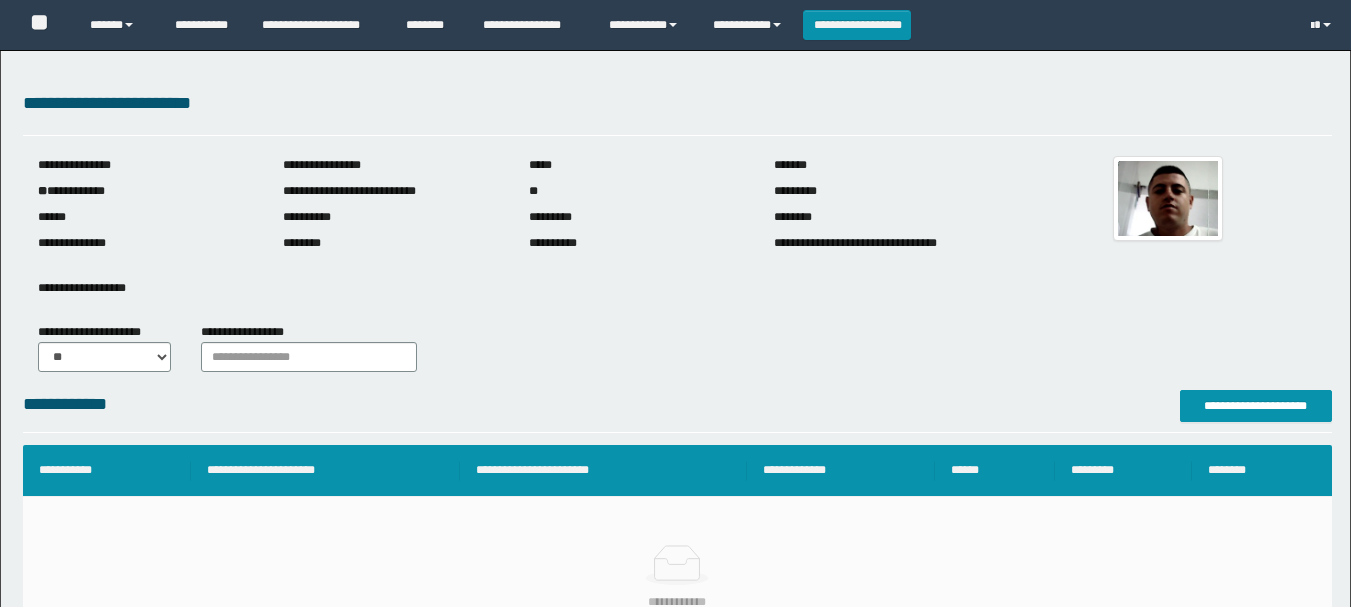 scroll, scrollTop: 0, scrollLeft: 0, axis: both 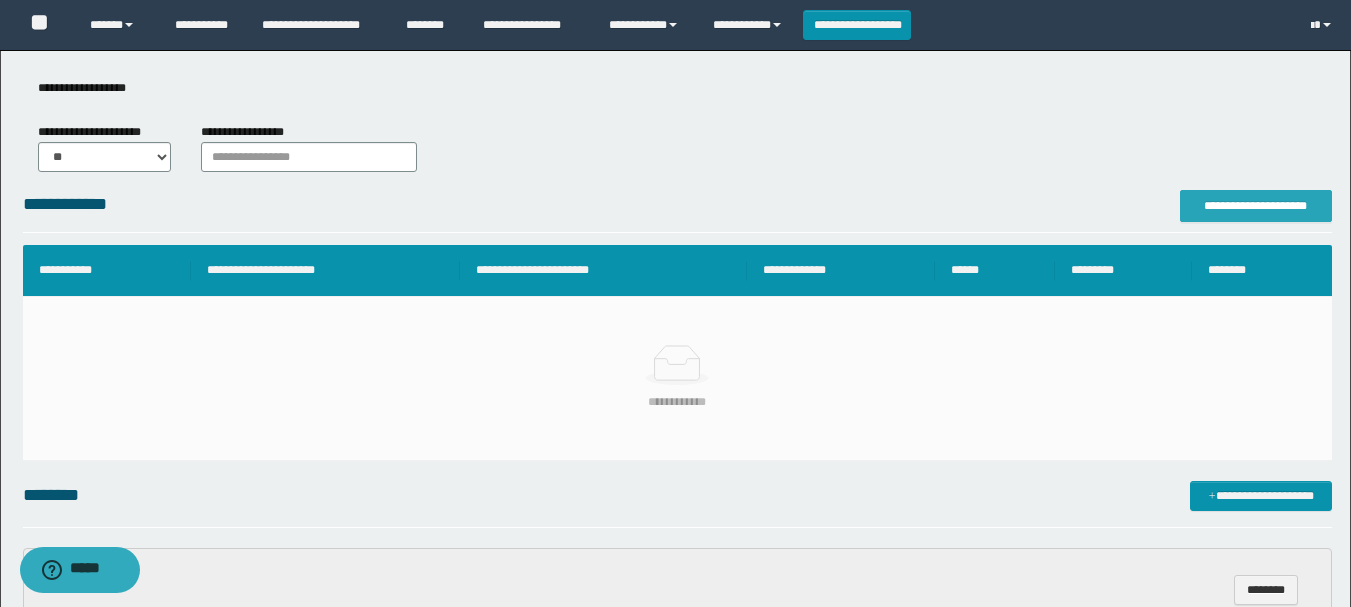 click on "**********" at bounding box center (1256, 206) 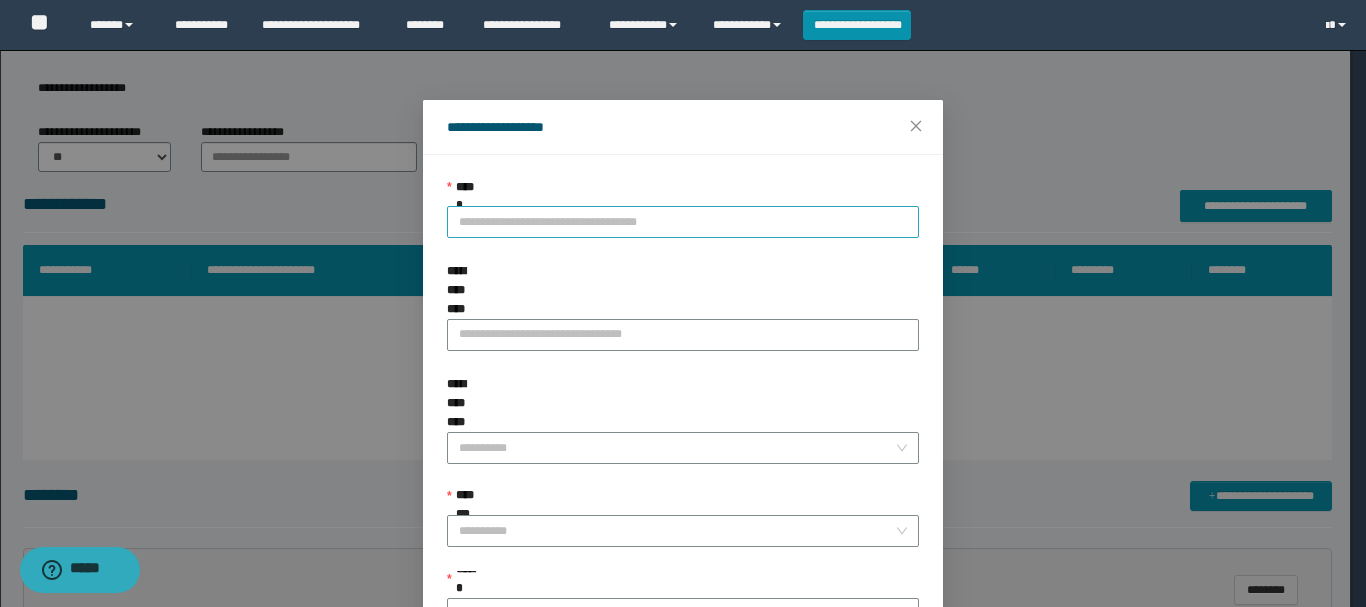 click on "**********" at bounding box center (683, 222) 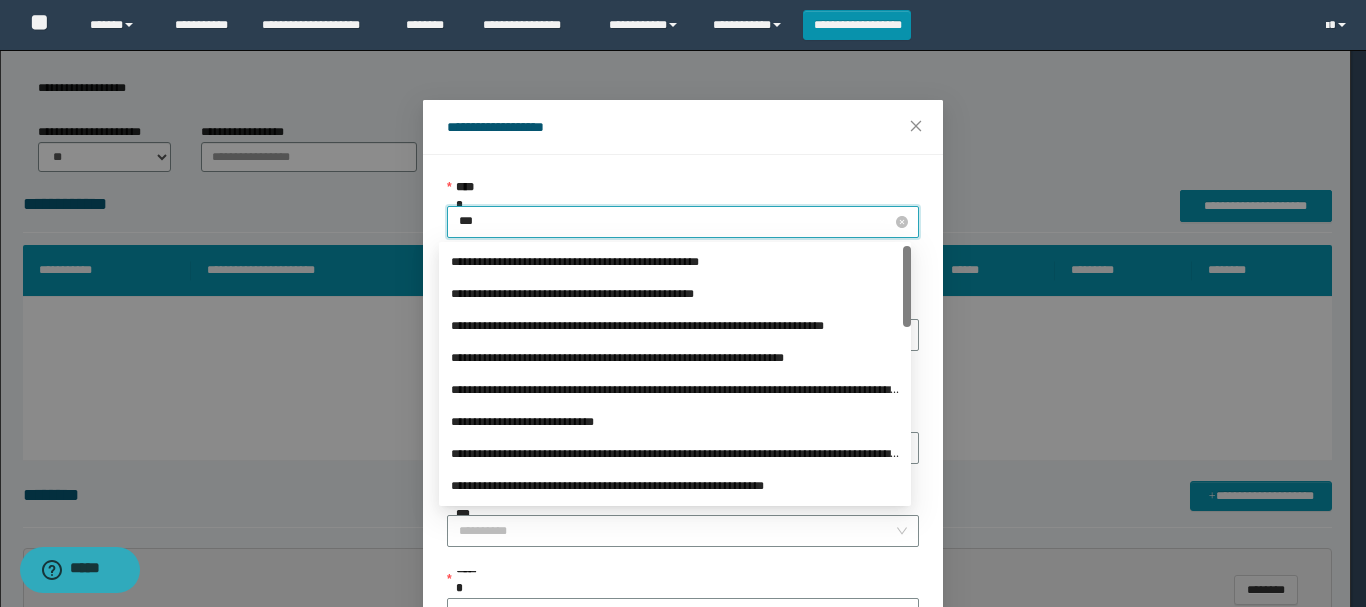 type on "****" 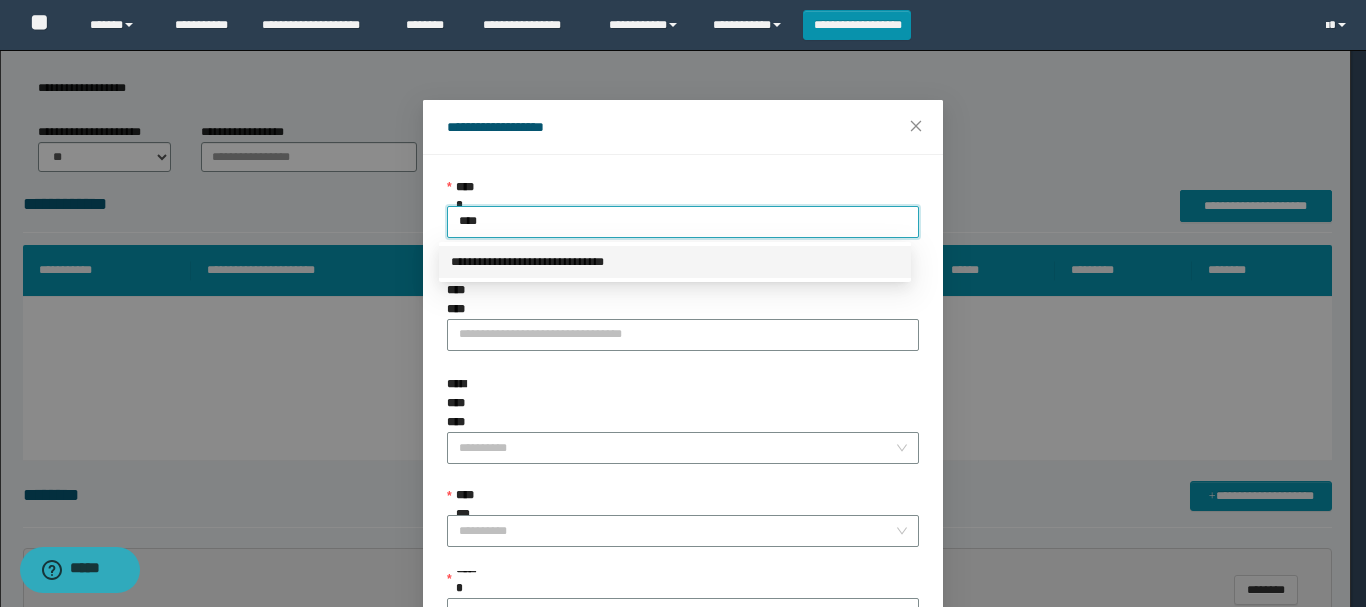 click on "**********" at bounding box center (675, 262) 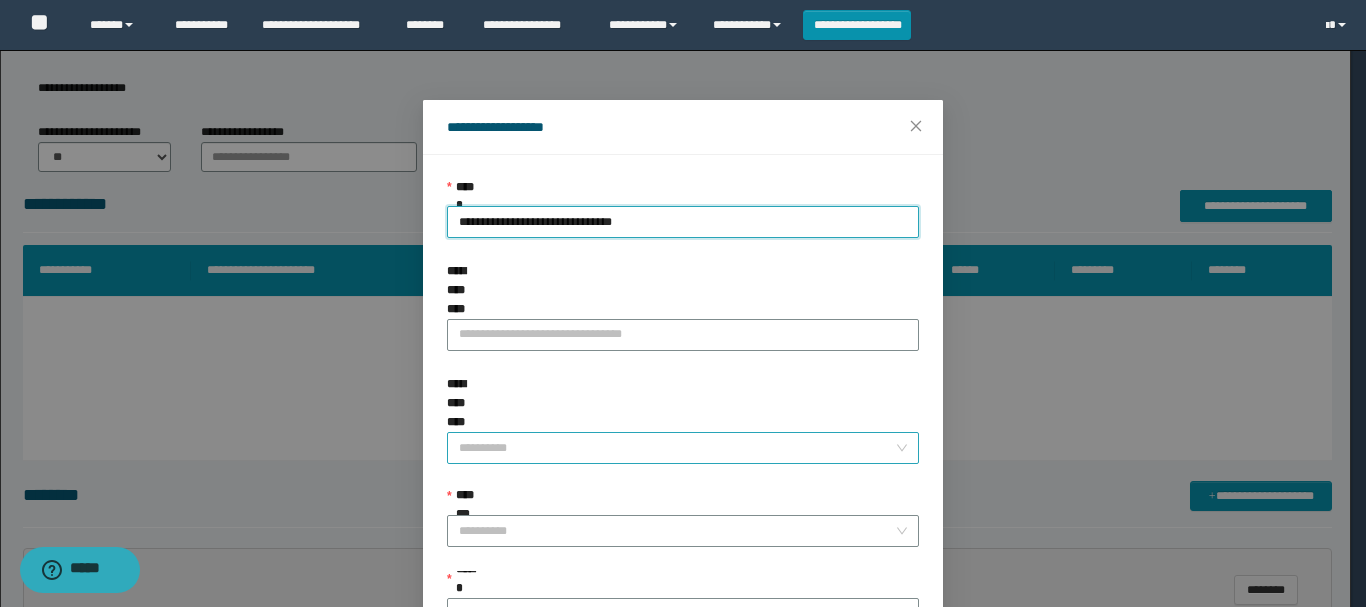 click on "**********" at bounding box center (677, 448) 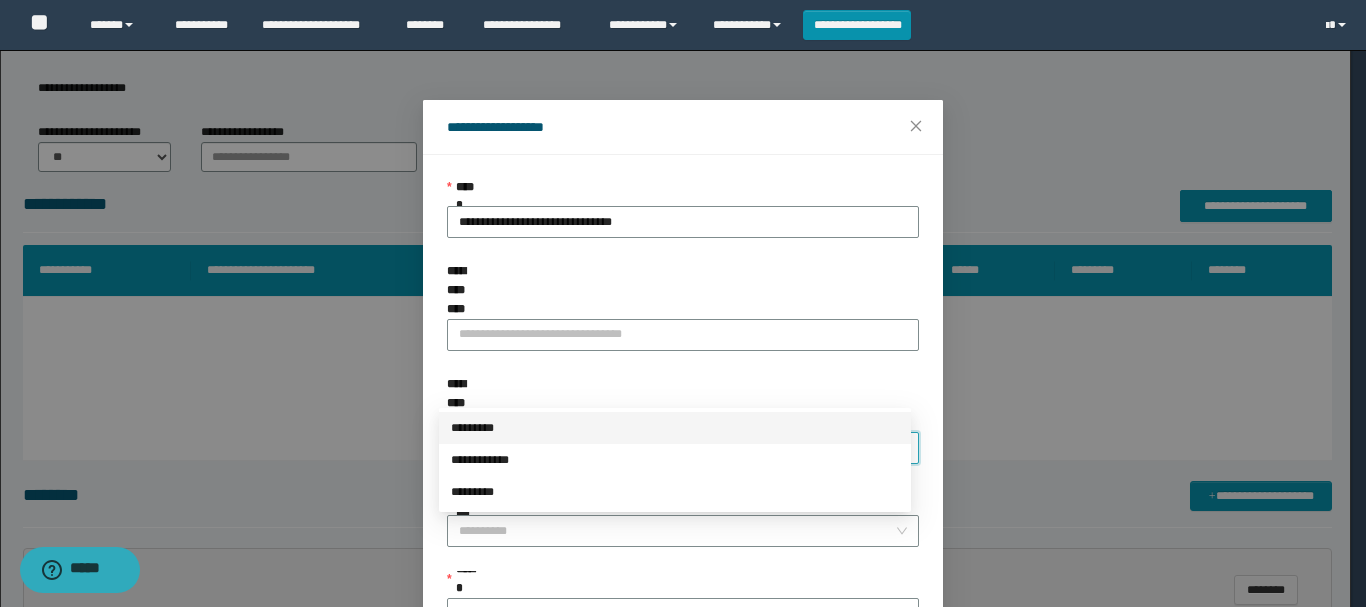 click on "*********" at bounding box center [675, 428] 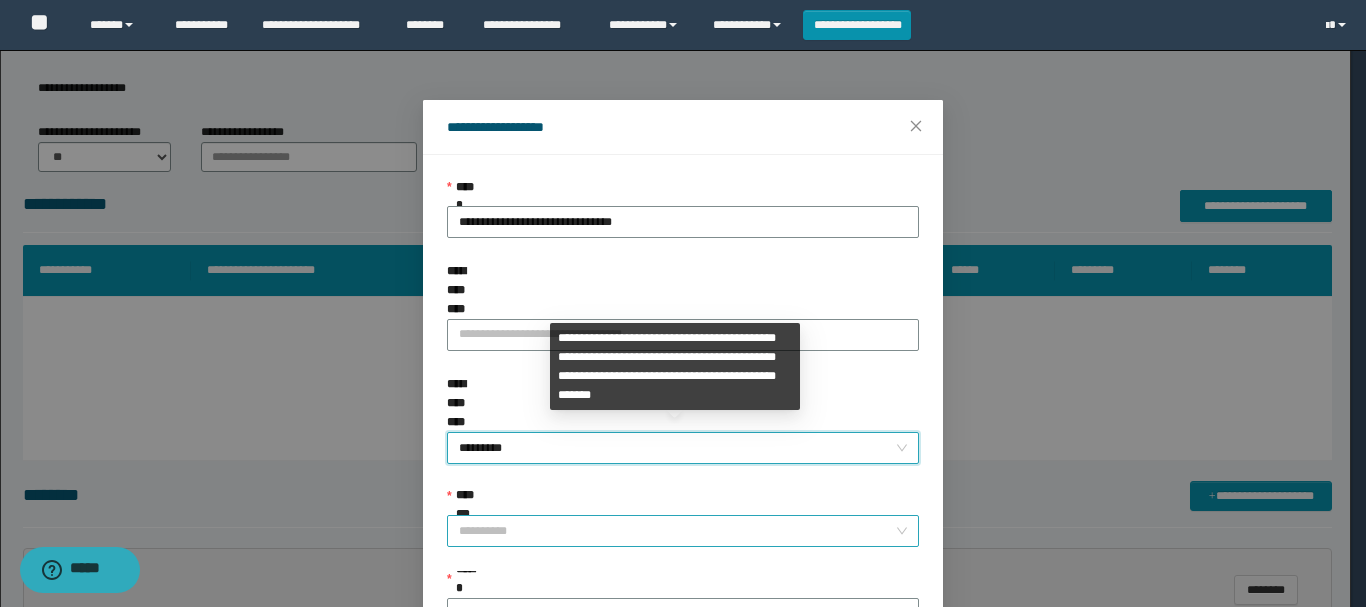 click on "**********" at bounding box center (677, 531) 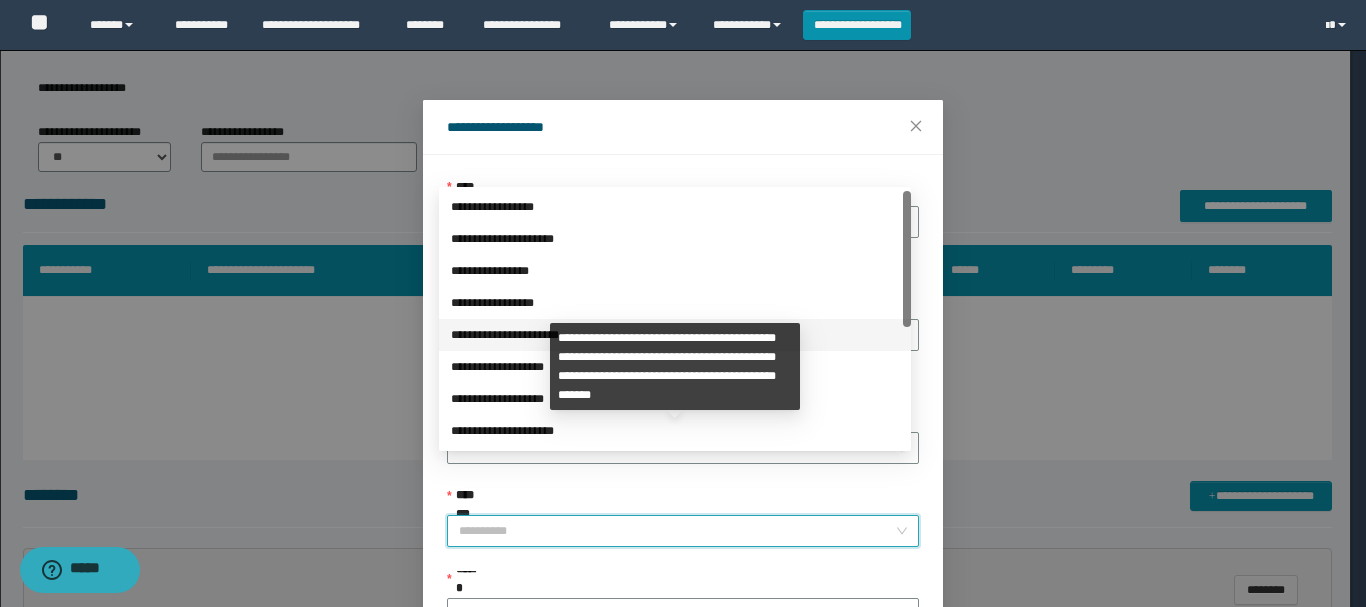 scroll, scrollTop: 224, scrollLeft: 0, axis: vertical 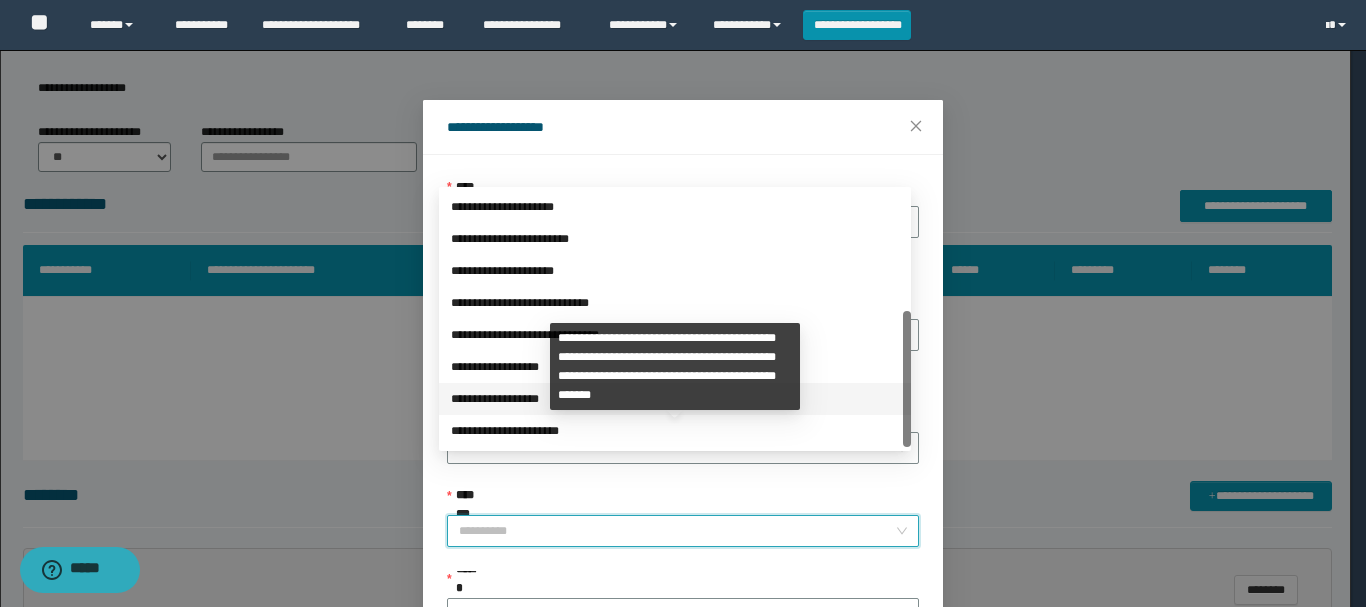 click on "**********" at bounding box center (675, 399) 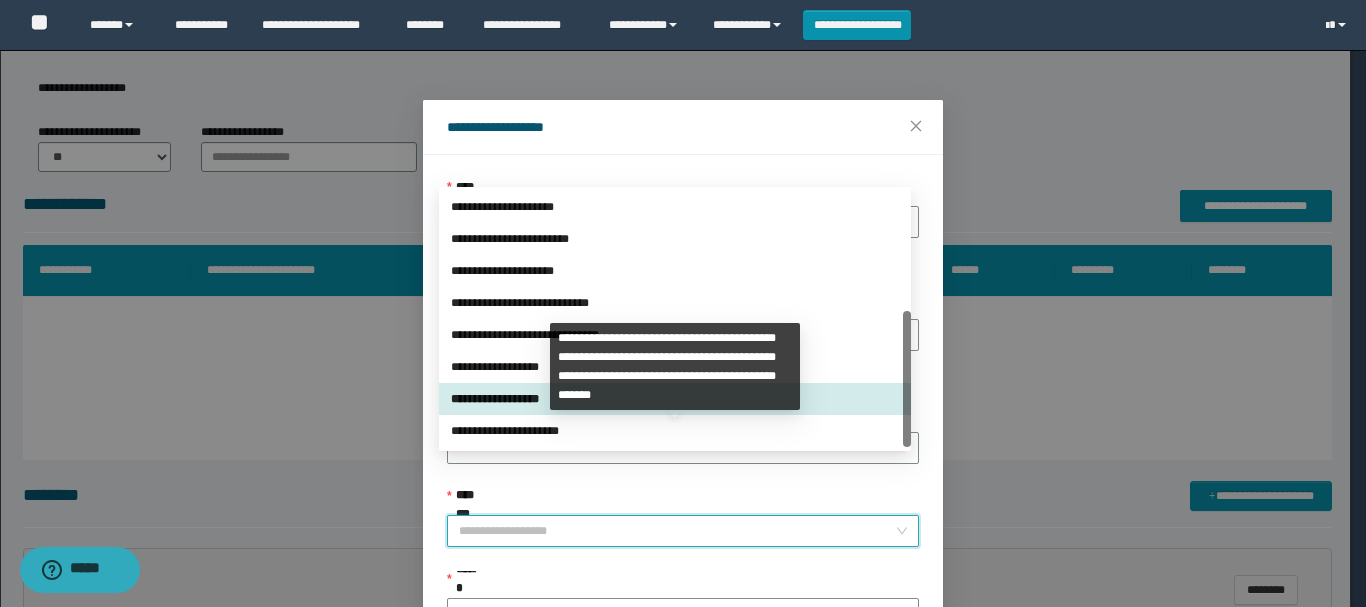 click on "**********" at bounding box center [683, 531] 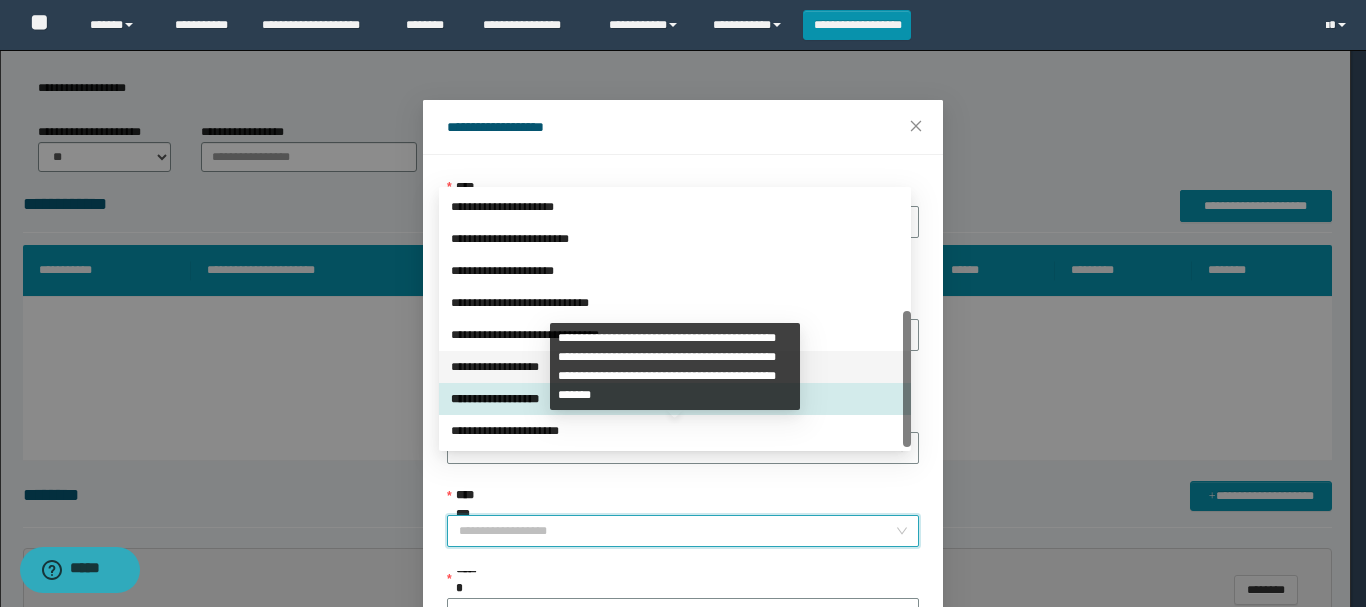 click on "**********" at bounding box center (675, 367) 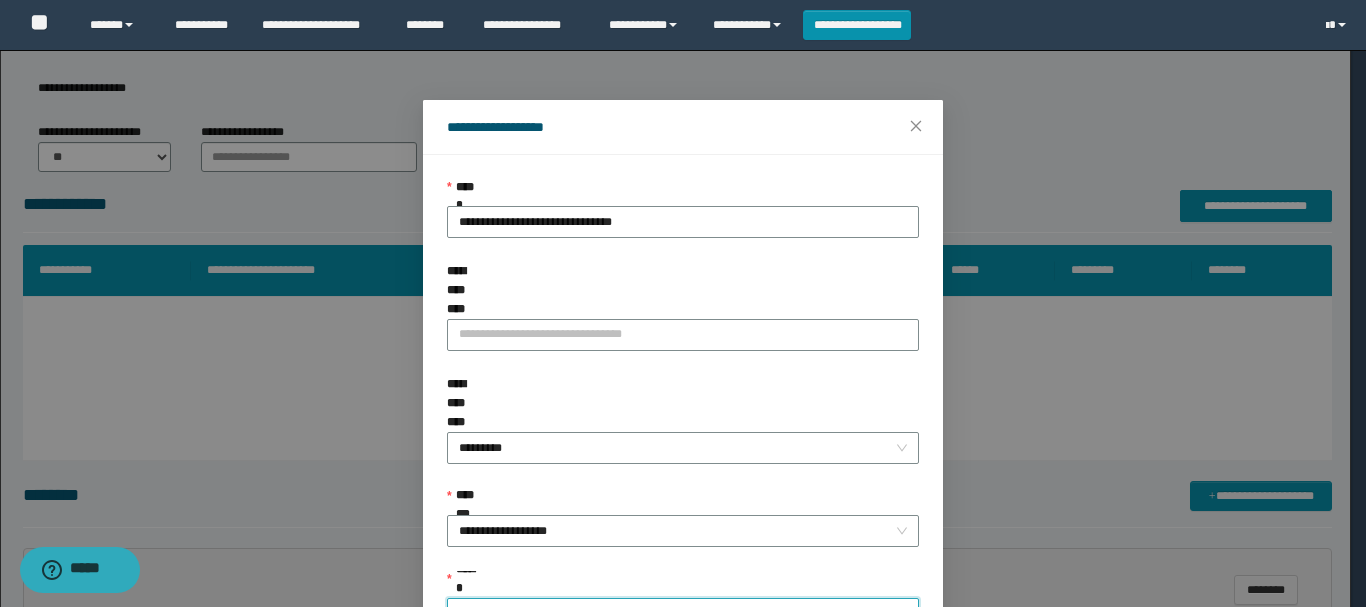 click on "******" at bounding box center [677, 614] 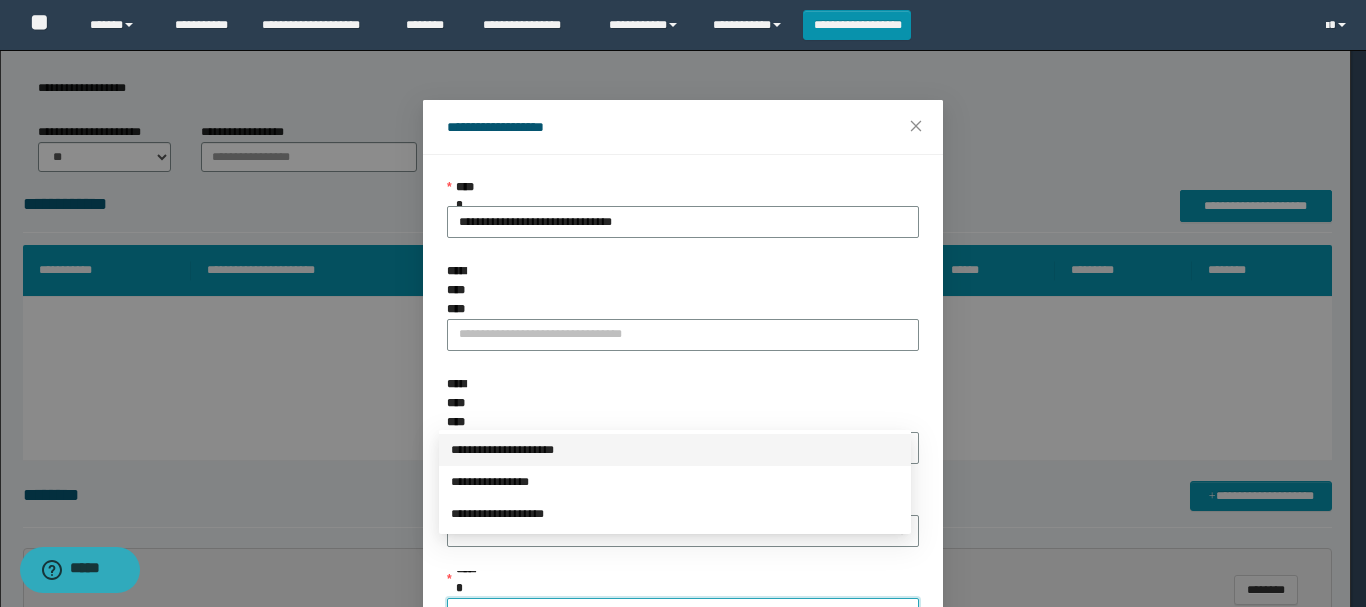 click on "**********" at bounding box center (675, 450) 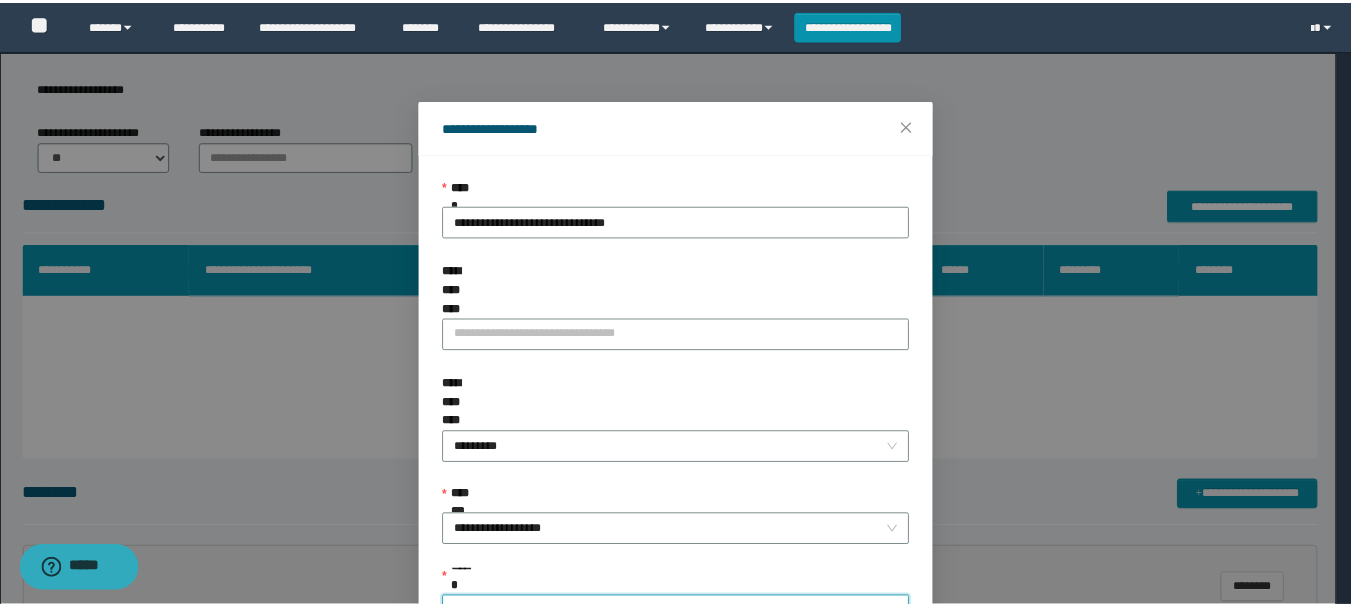 scroll, scrollTop: 145, scrollLeft: 0, axis: vertical 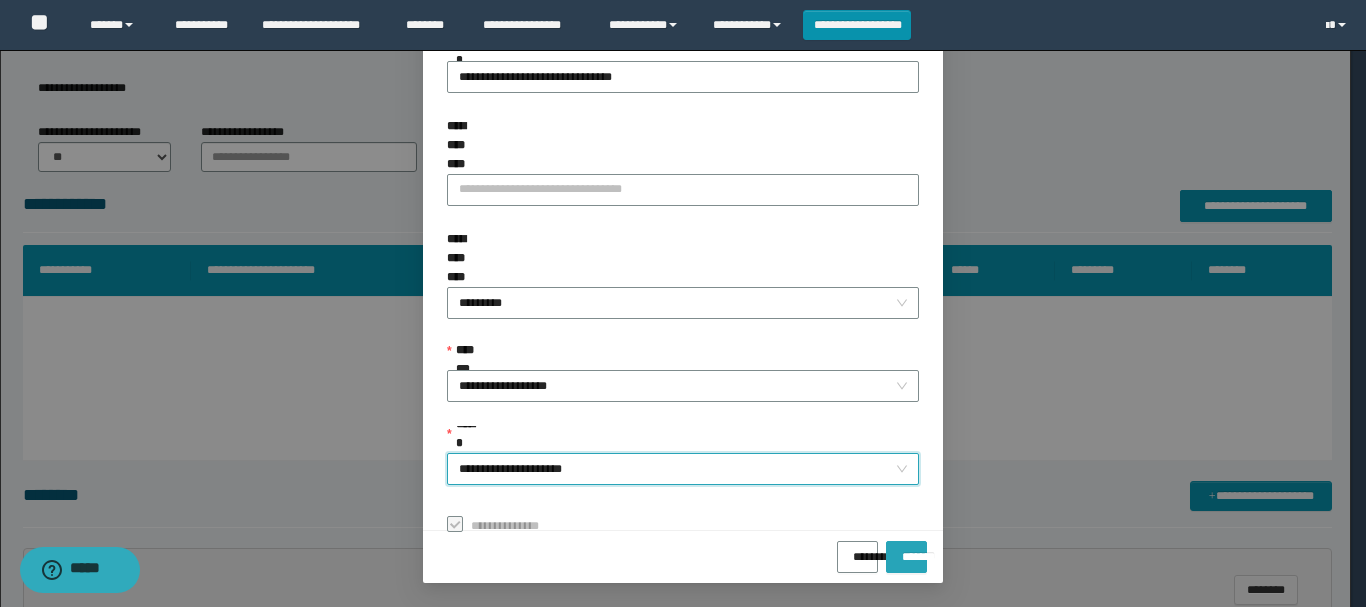 click on "*******" at bounding box center (906, 550) 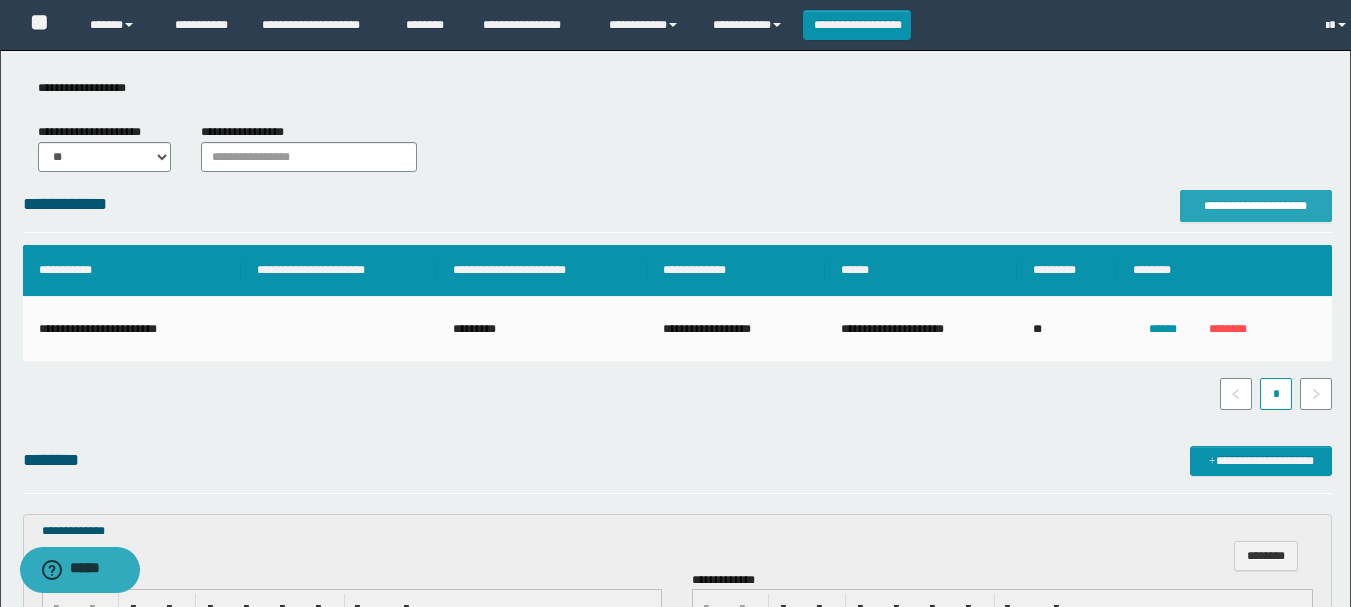 scroll, scrollTop: 0, scrollLeft: 0, axis: both 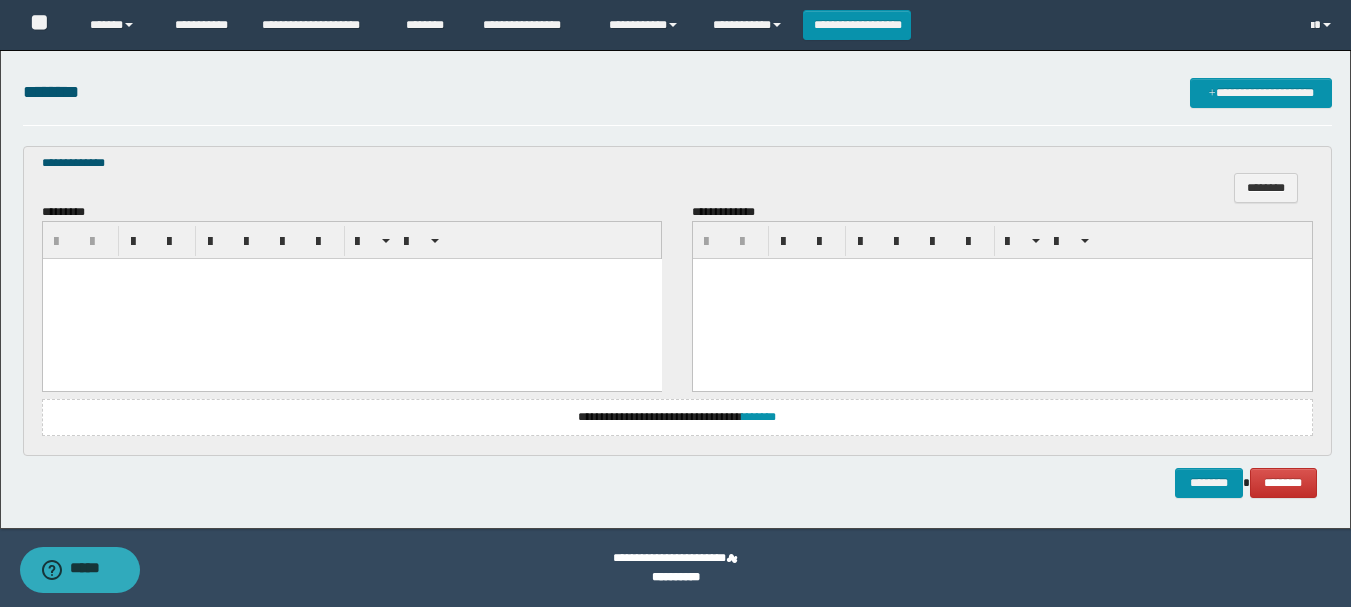 click at bounding box center [351, 274] 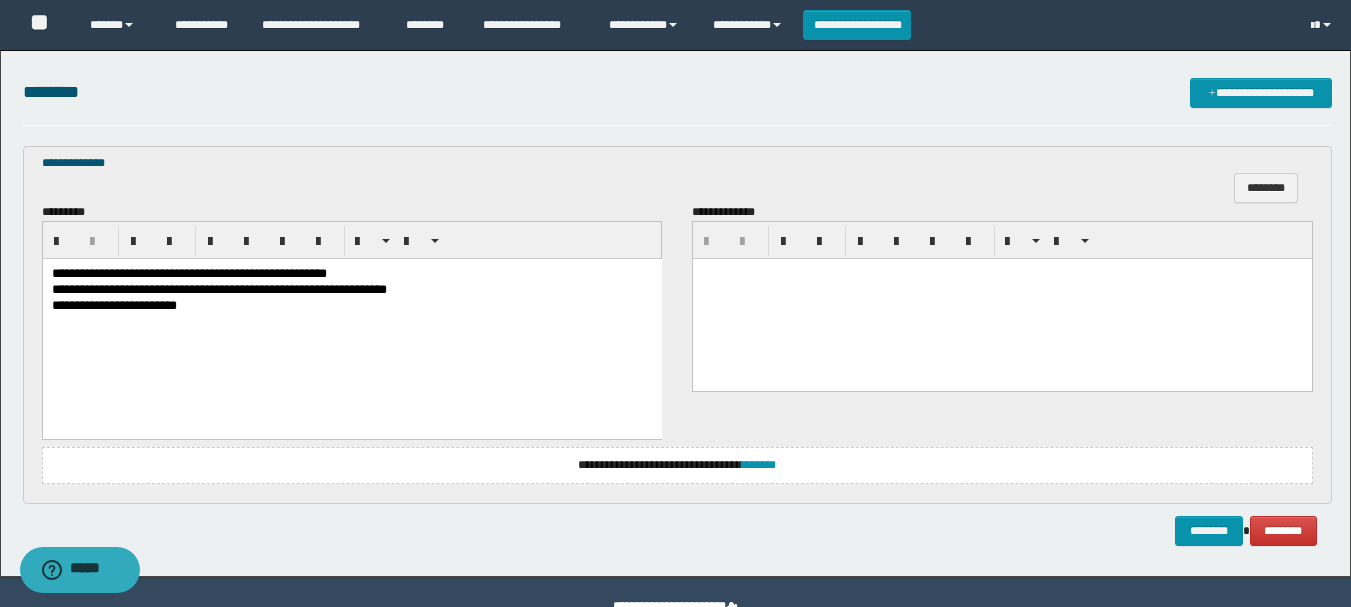 click on "**********" at bounding box center [351, 275] 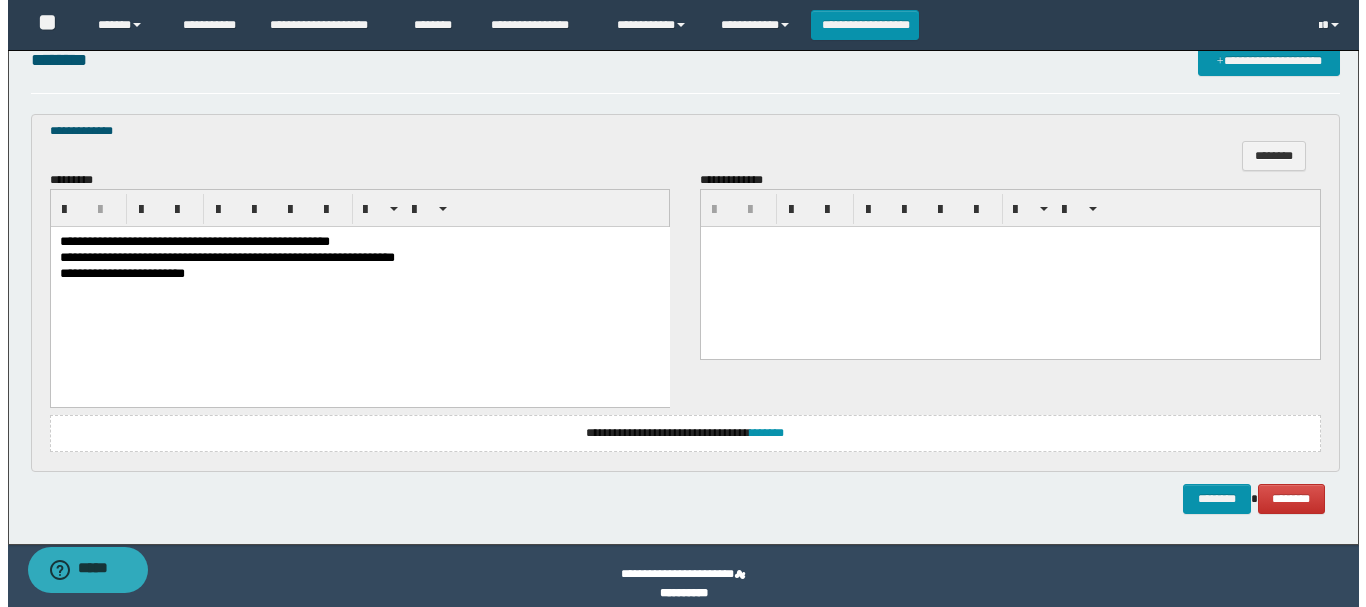 scroll, scrollTop: 616, scrollLeft: 0, axis: vertical 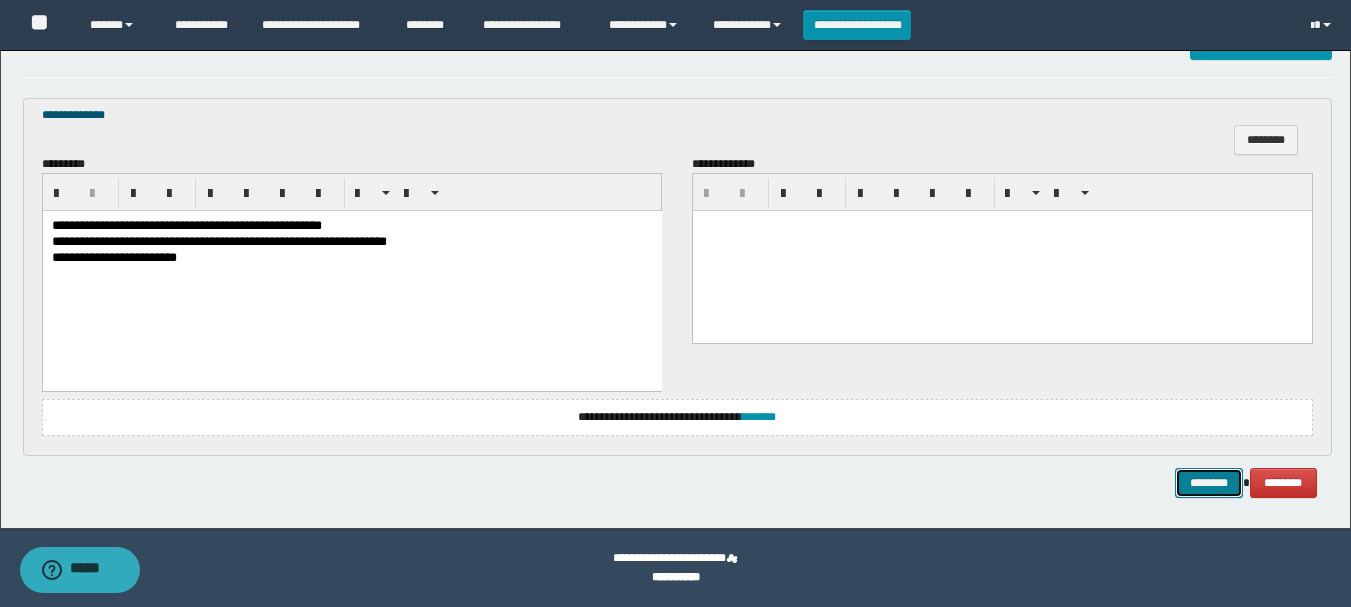 click on "********" at bounding box center (1209, 483) 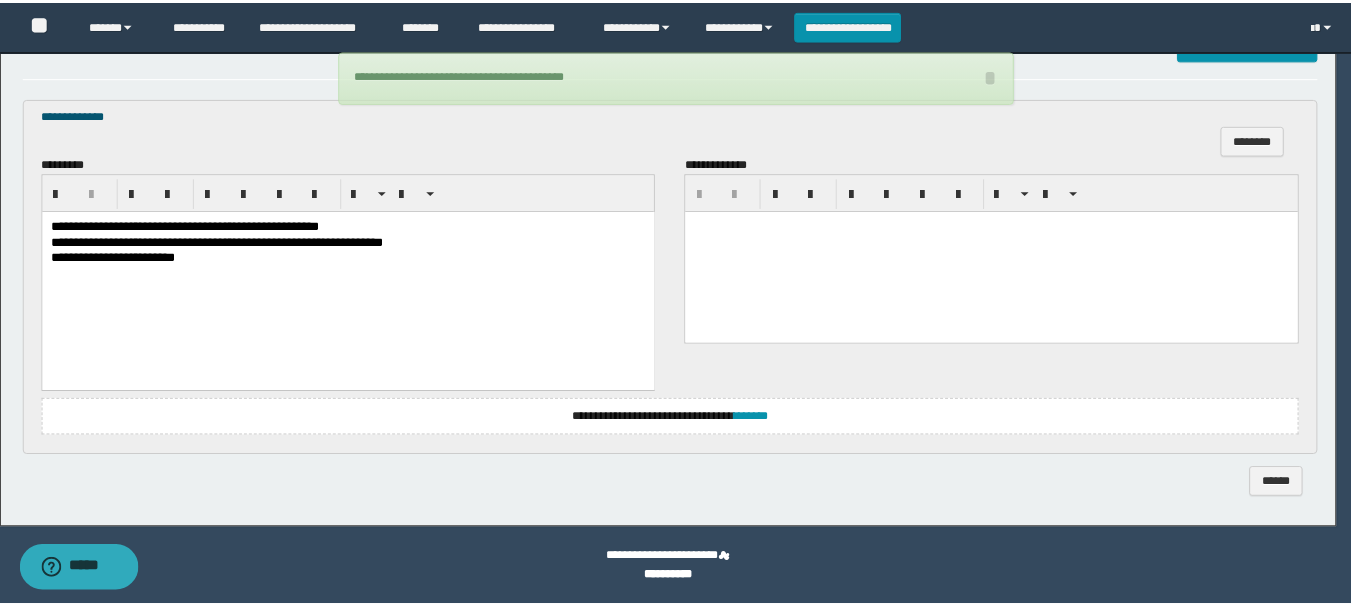scroll, scrollTop: 597, scrollLeft: 0, axis: vertical 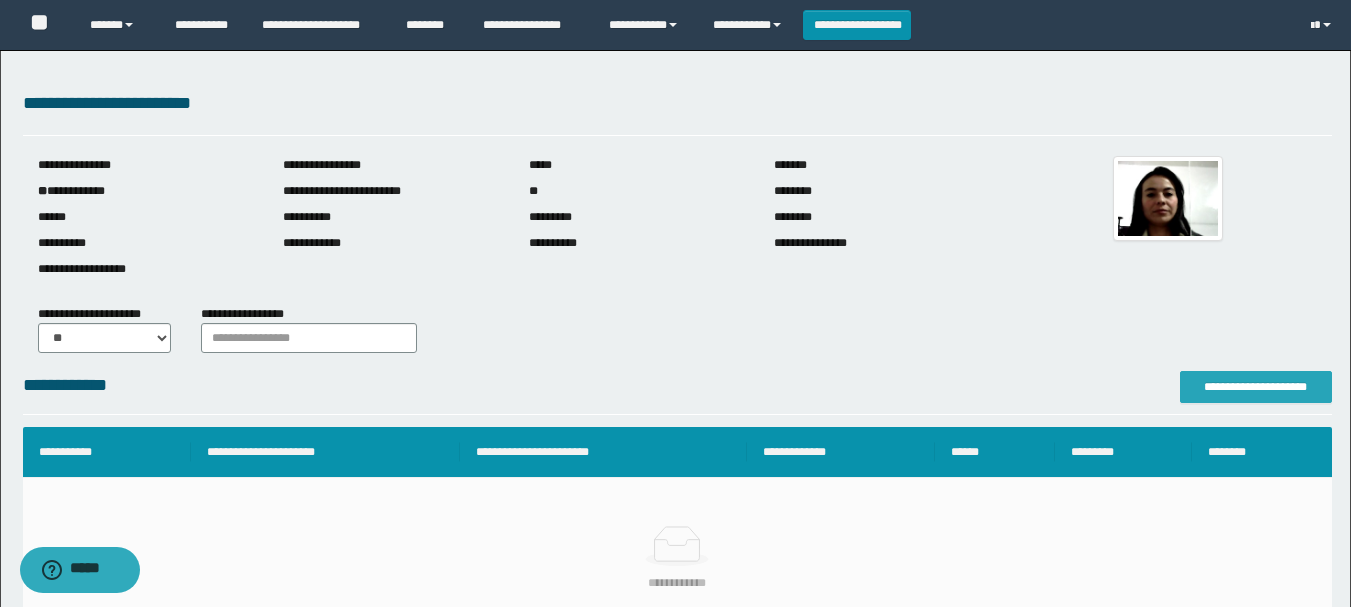 click on "**********" at bounding box center [1256, 387] 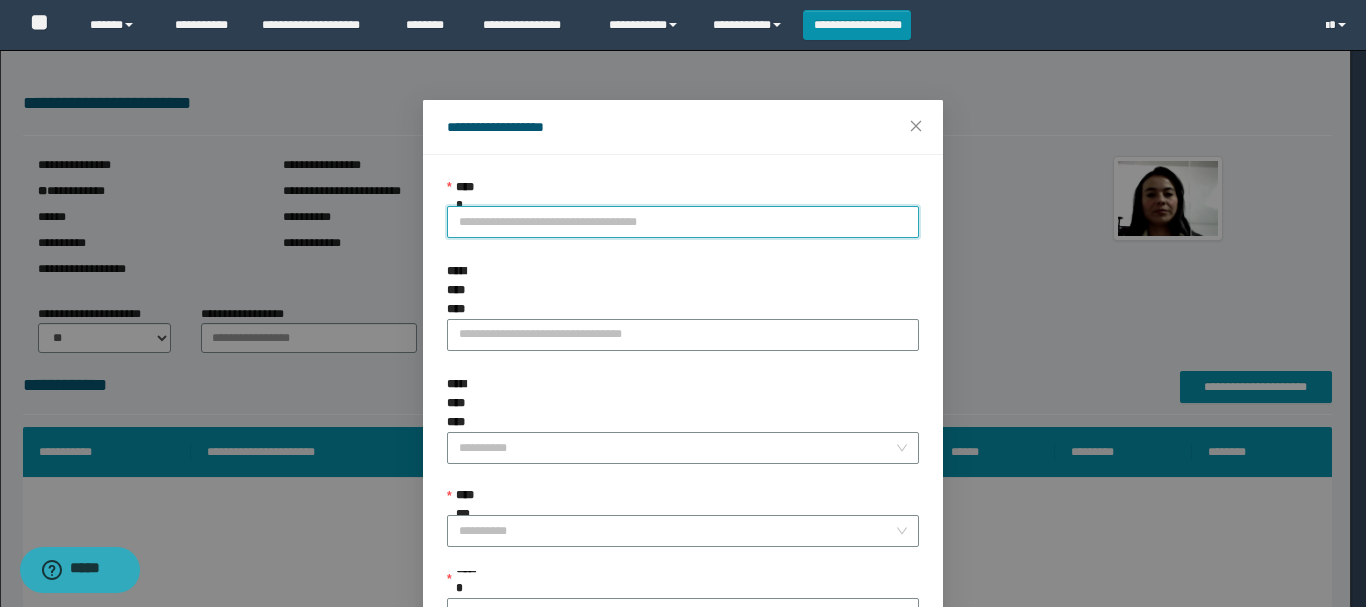 click on "**********" at bounding box center (683, 222) 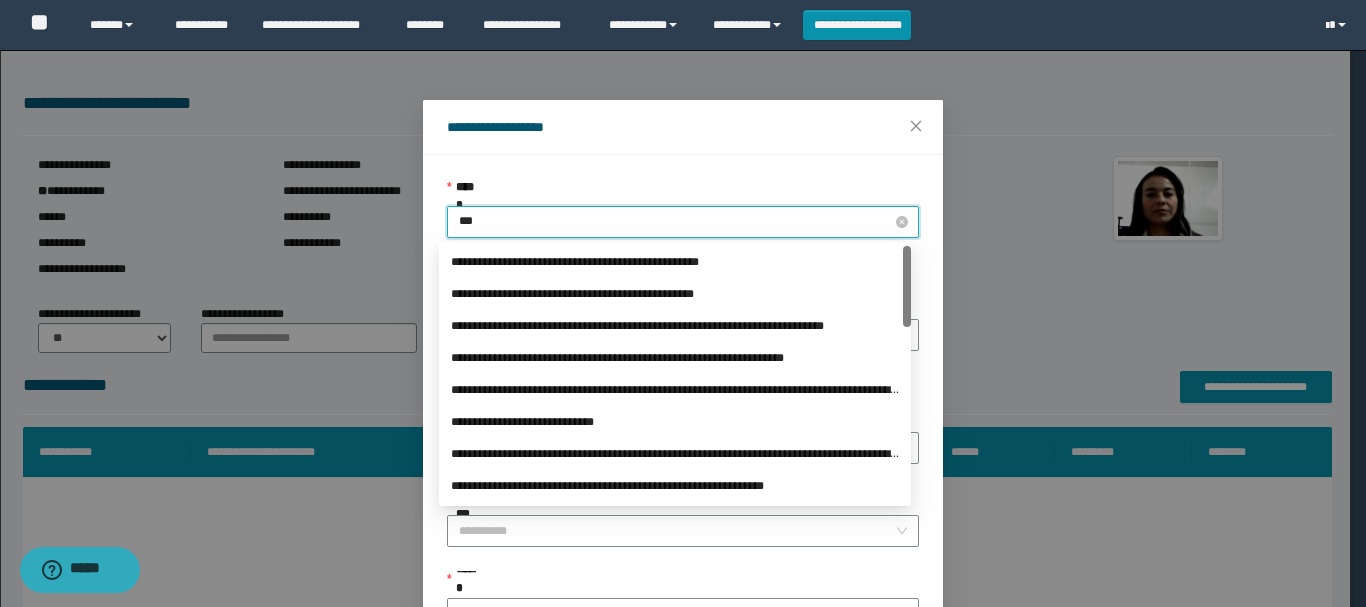 type on "****" 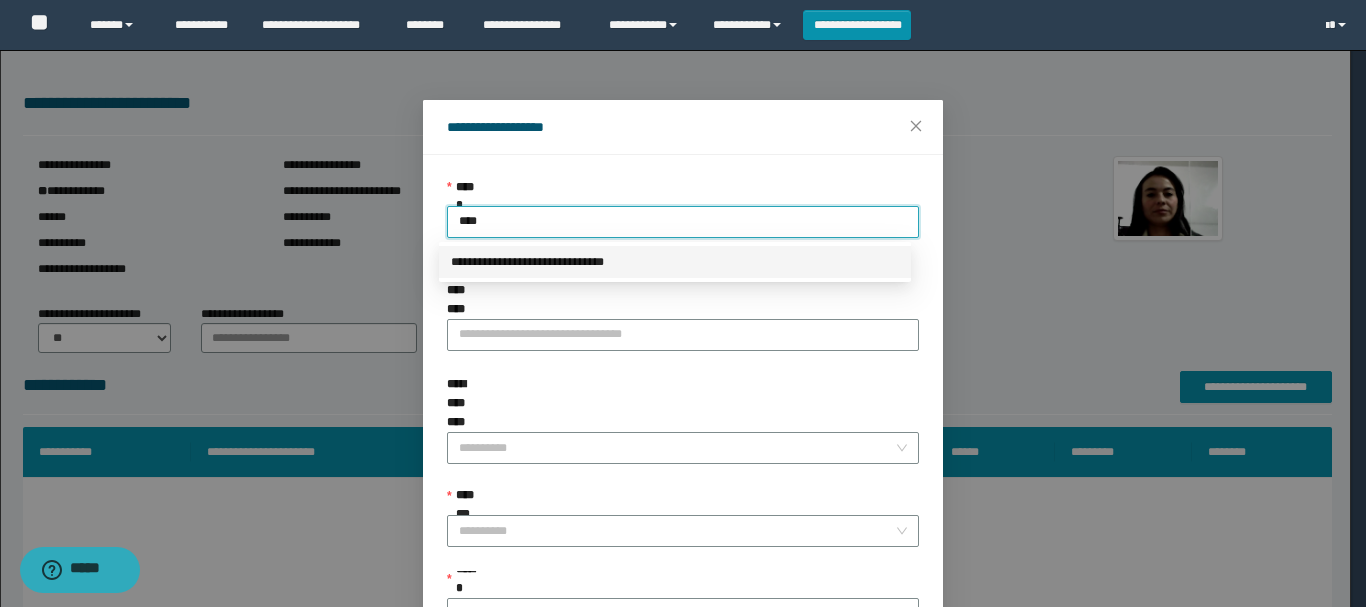 click on "**********" at bounding box center [675, 262] 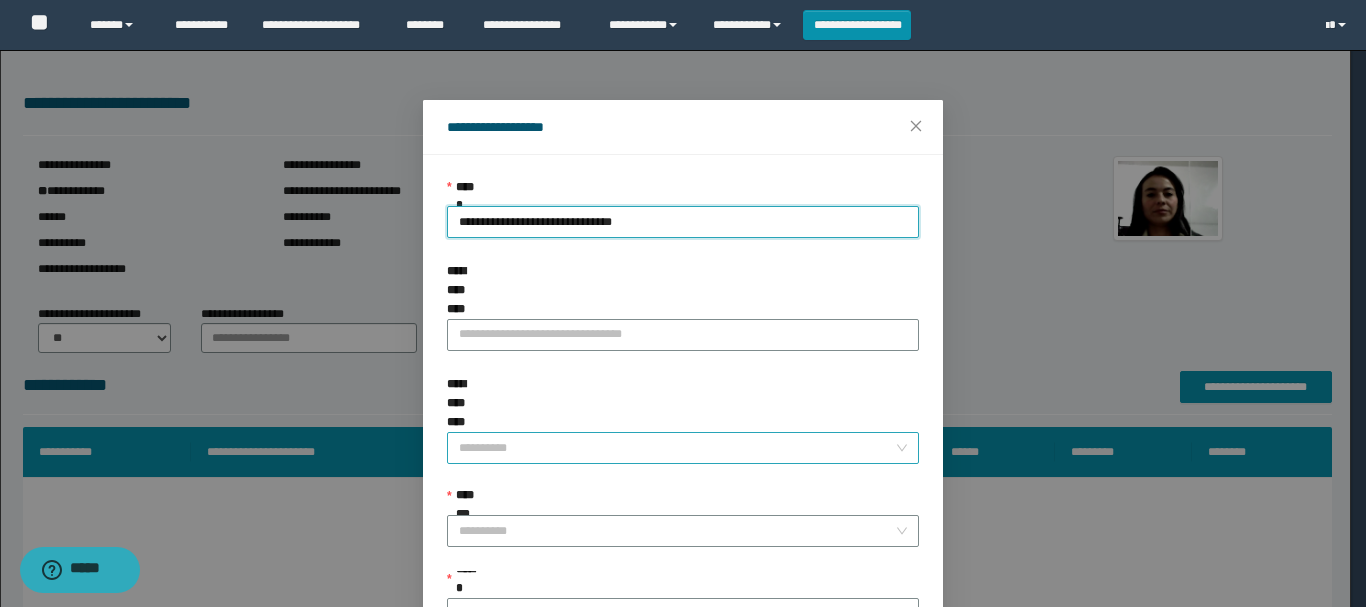 click on "**********" at bounding box center [677, 448] 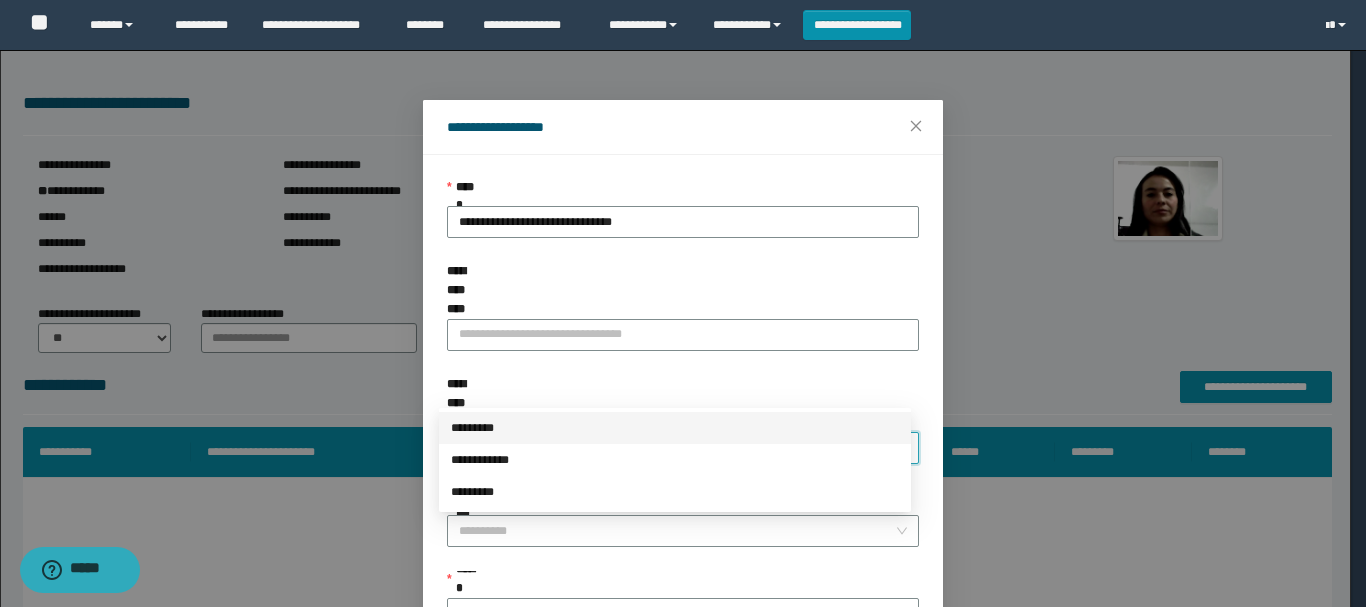click on "*********" at bounding box center [675, 428] 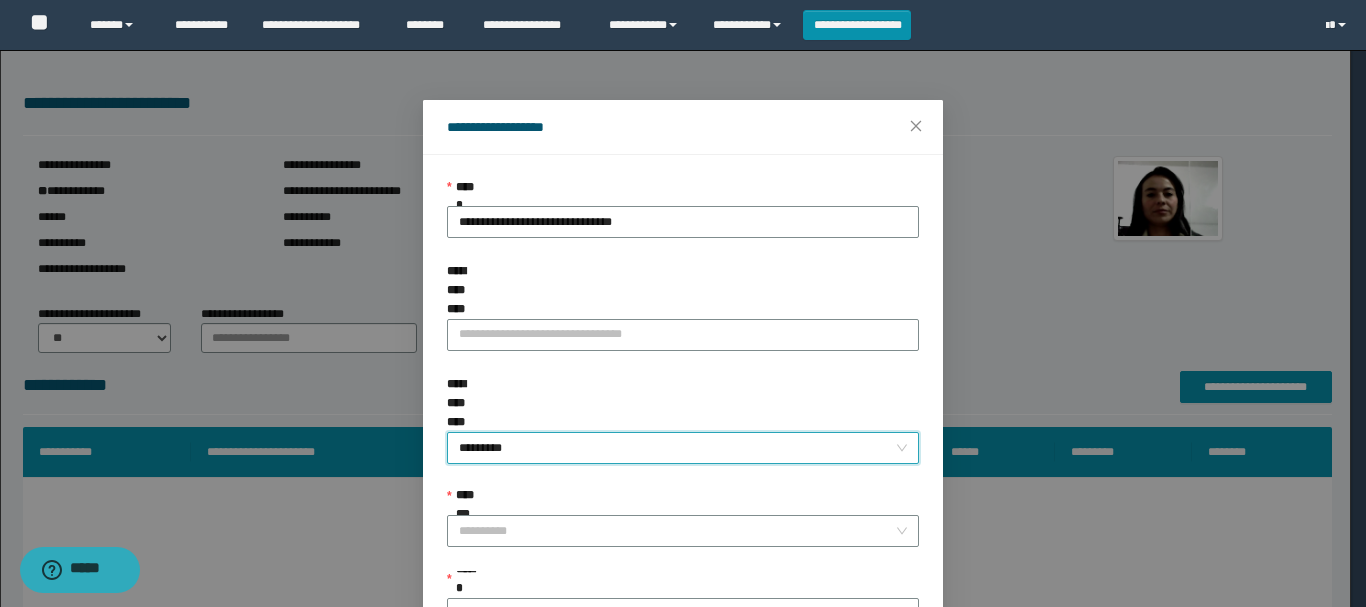 scroll, scrollTop: 100, scrollLeft: 0, axis: vertical 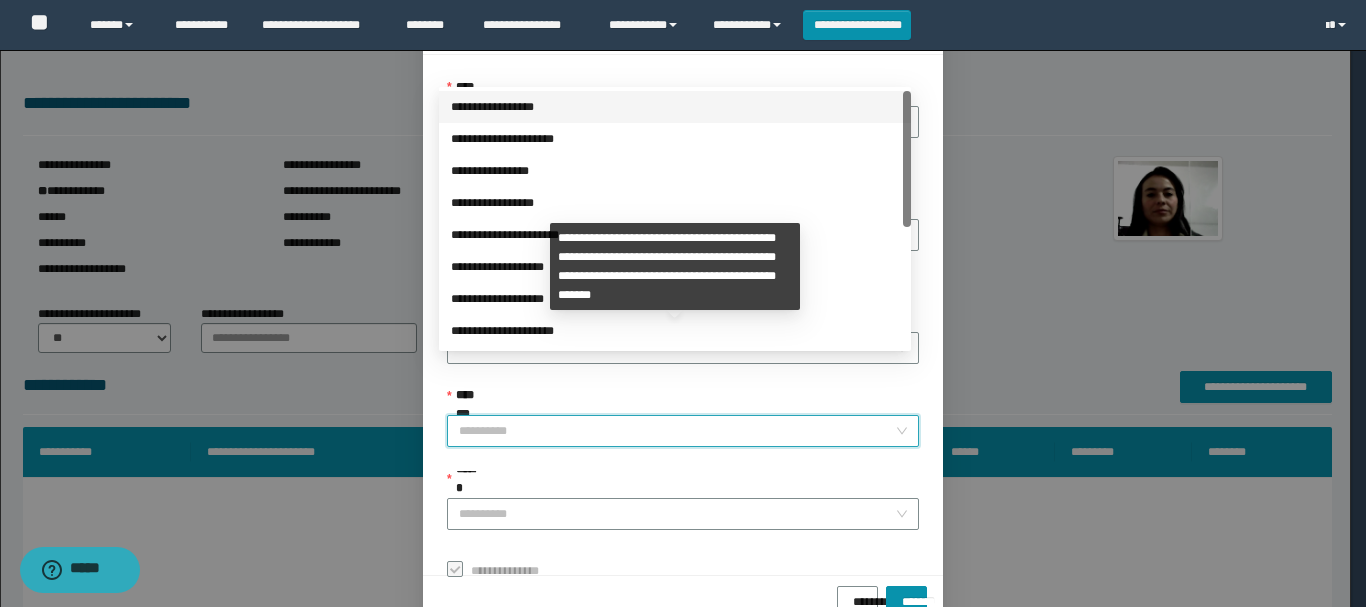 click on "**********" at bounding box center (677, 431) 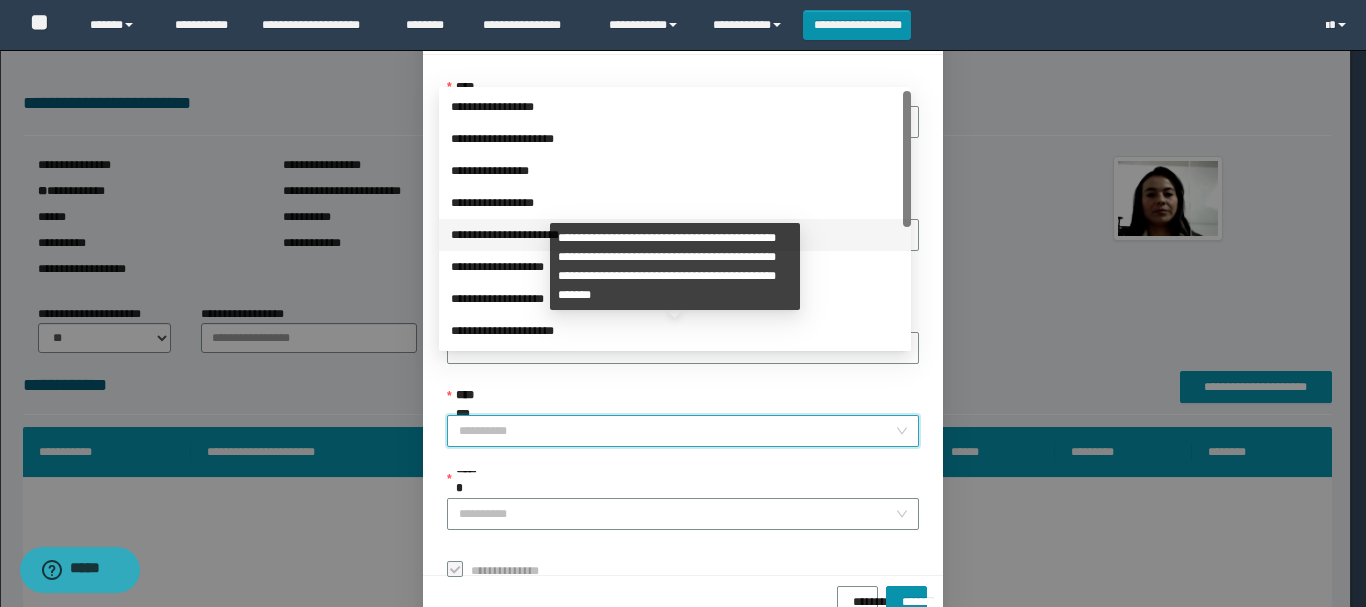 scroll, scrollTop: 200, scrollLeft: 0, axis: vertical 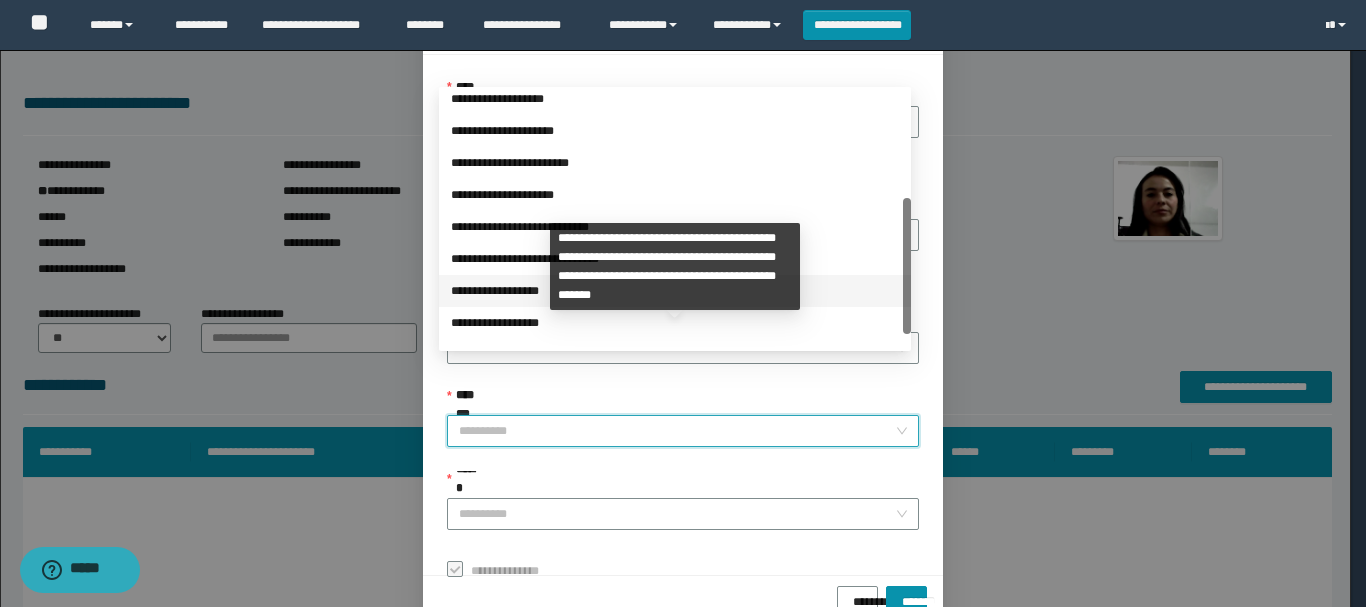click on "**********" at bounding box center [675, 291] 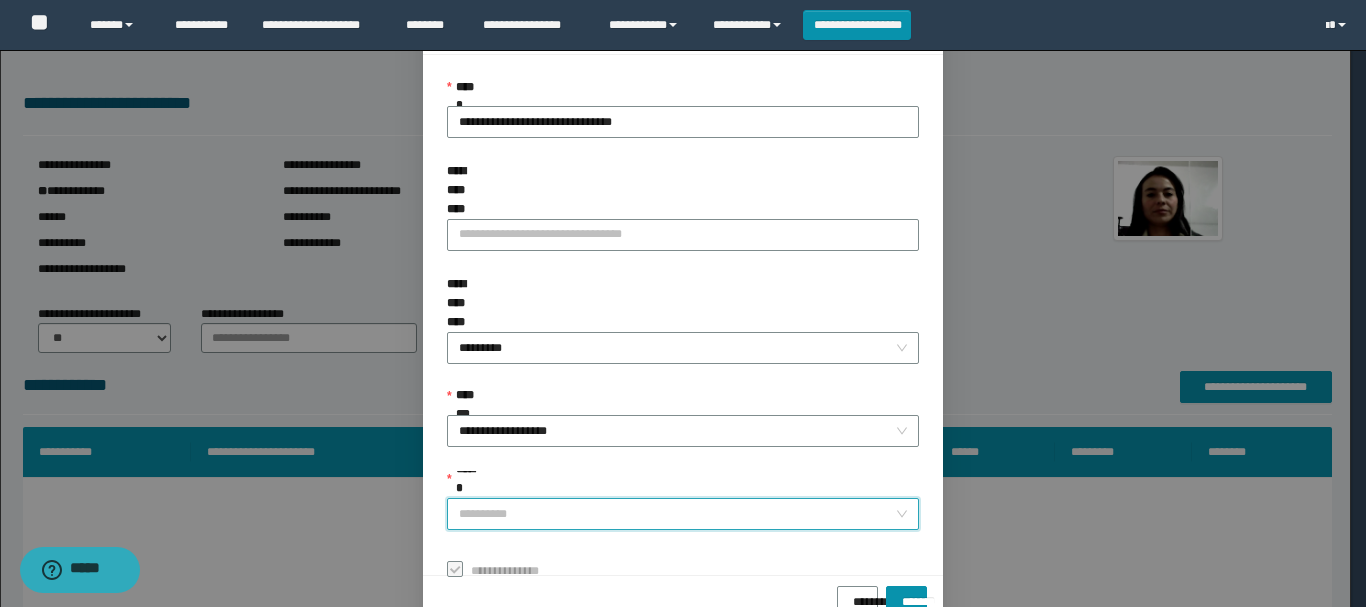click on "******" at bounding box center (677, 514) 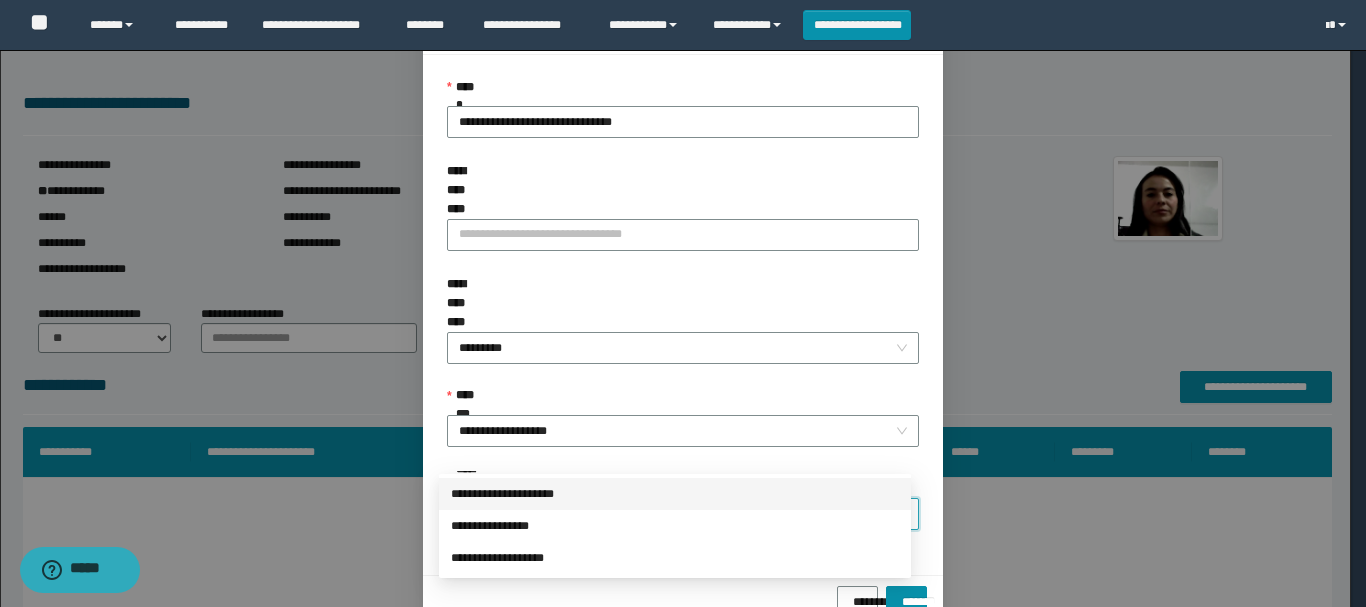 click on "**********" at bounding box center [675, 494] 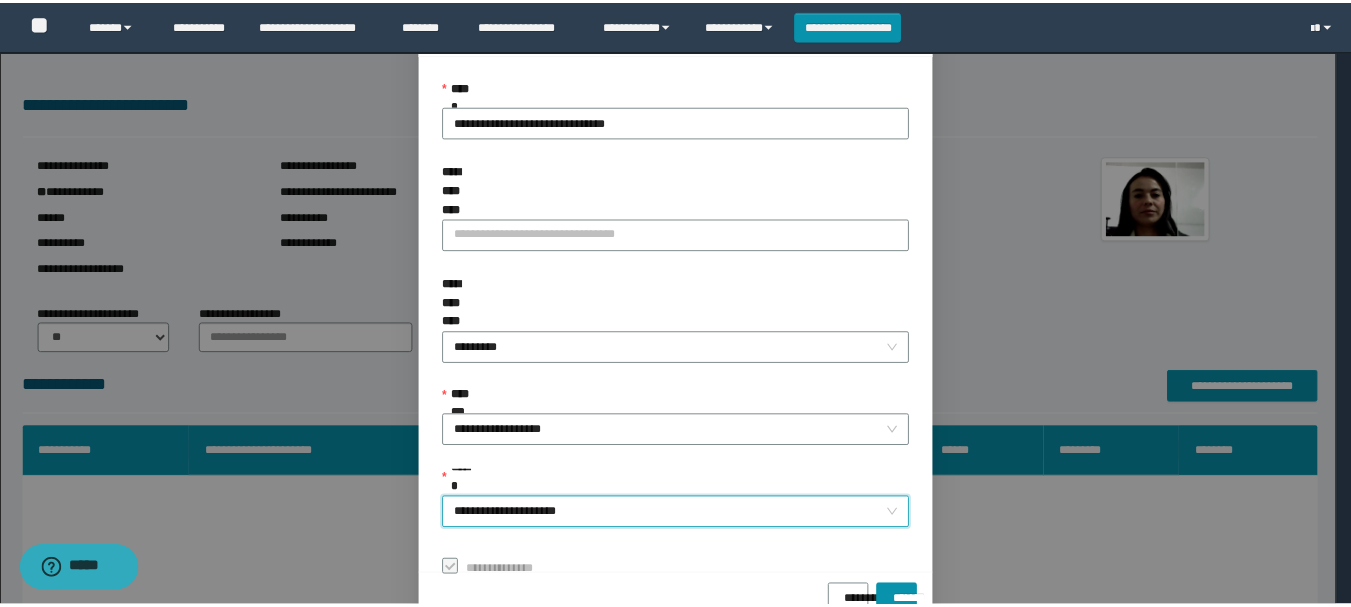 scroll, scrollTop: 145, scrollLeft: 0, axis: vertical 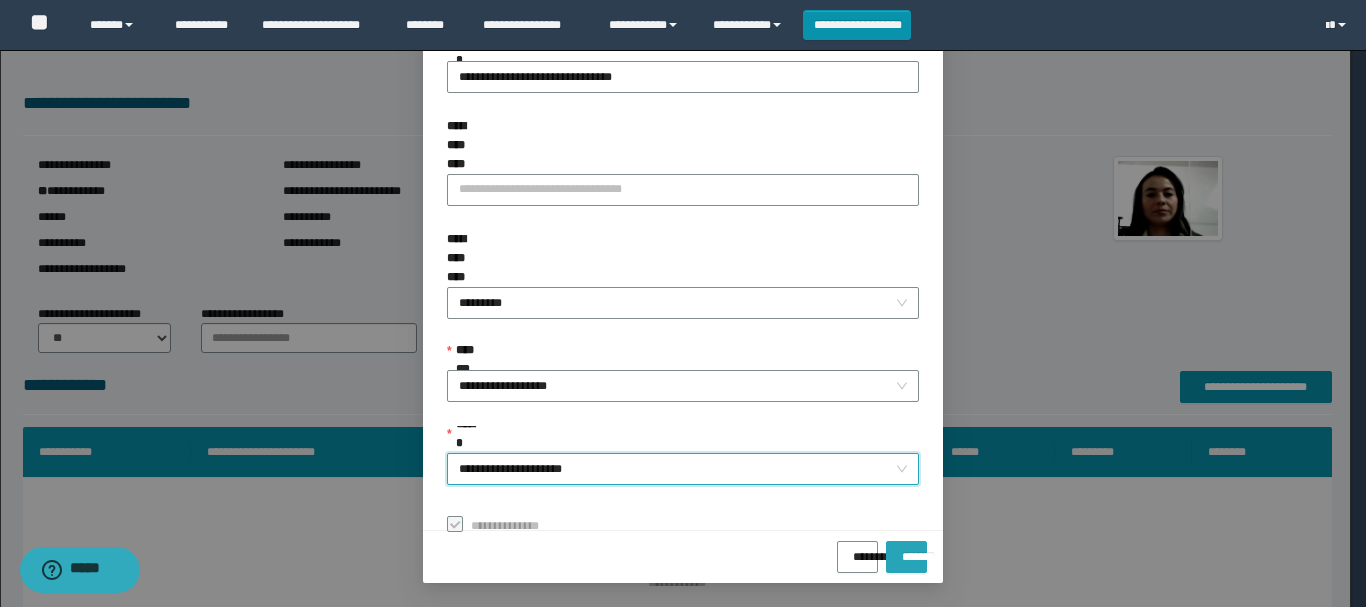 click on "*******" at bounding box center (906, 550) 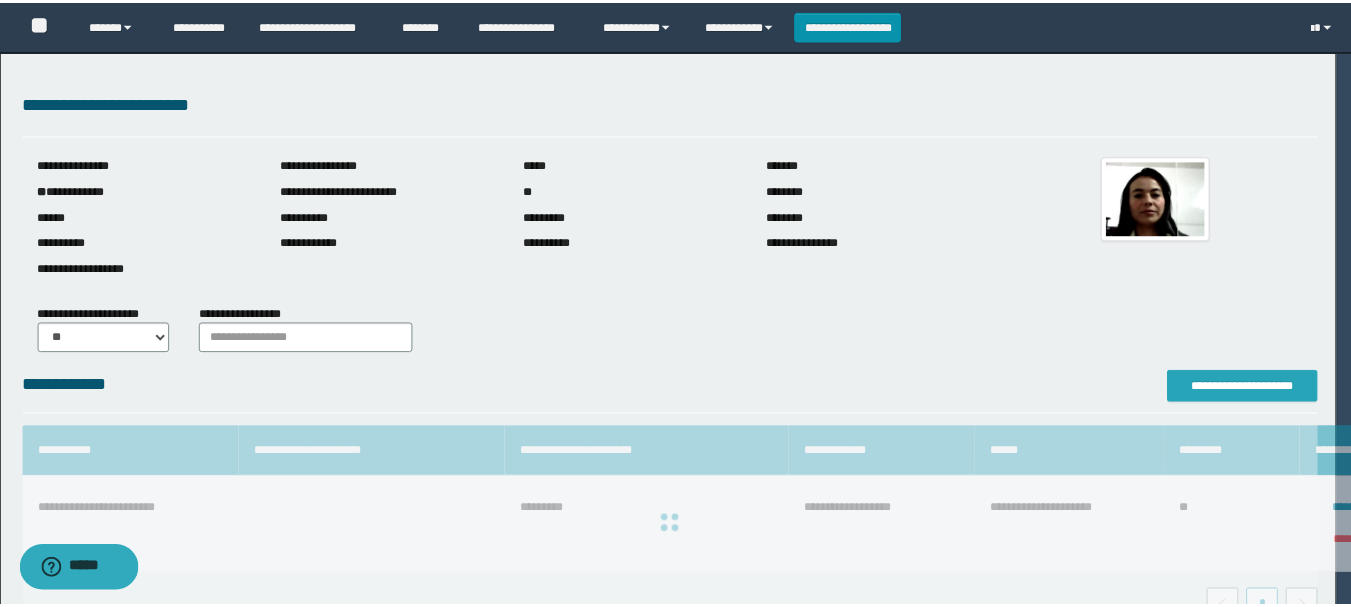 scroll, scrollTop: 0, scrollLeft: 0, axis: both 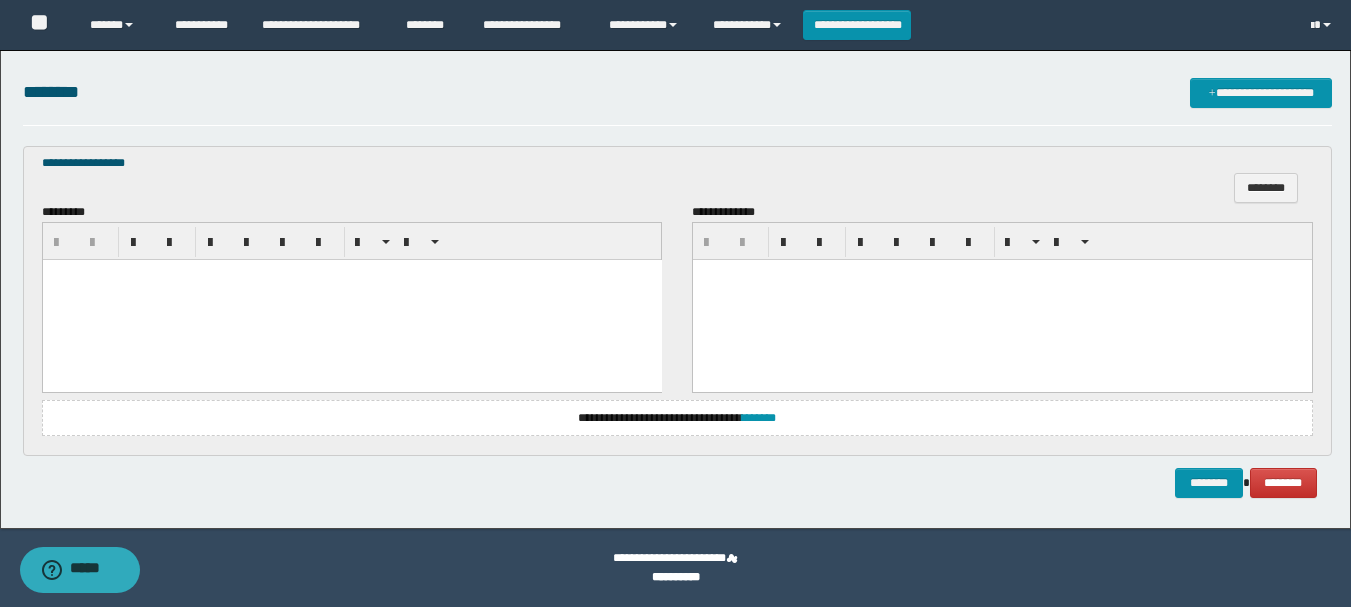 click at bounding box center [351, 299] 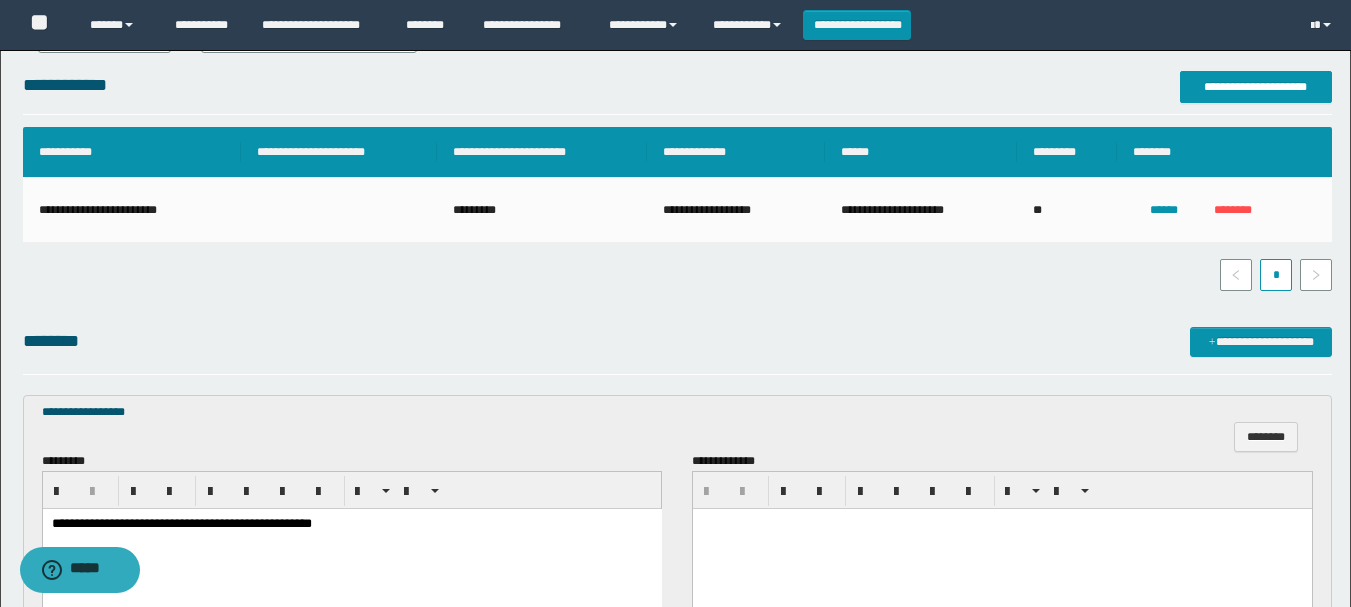 scroll, scrollTop: 549, scrollLeft: 0, axis: vertical 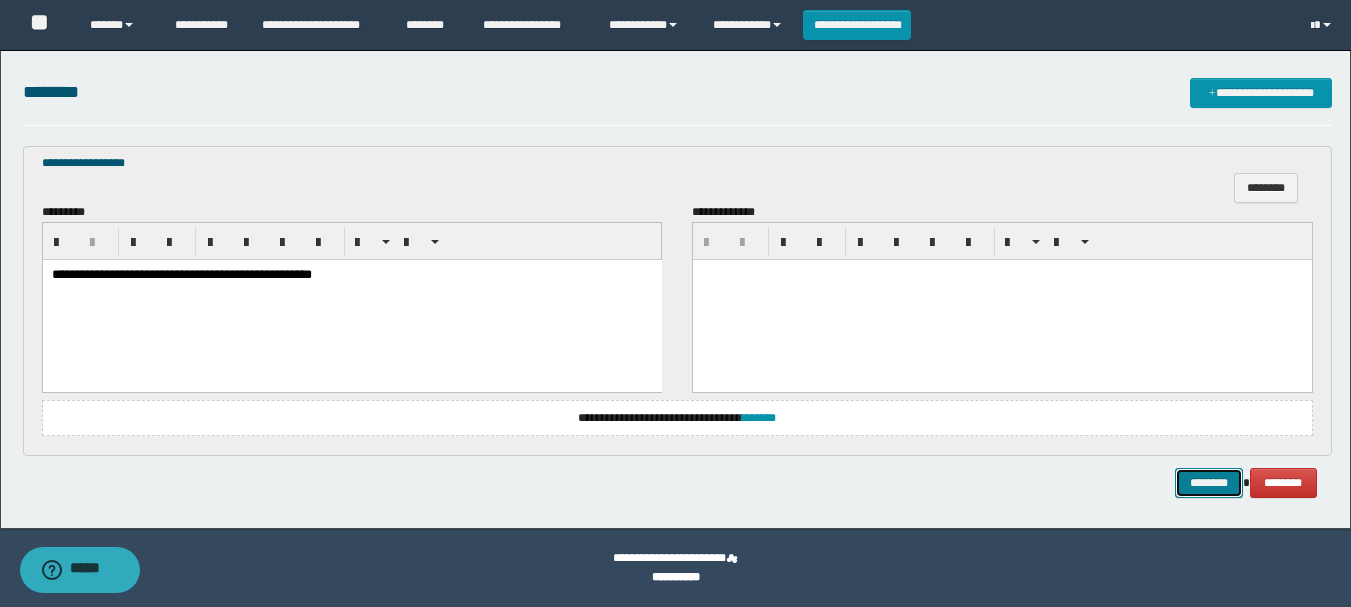 click on "********" at bounding box center [1209, 483] 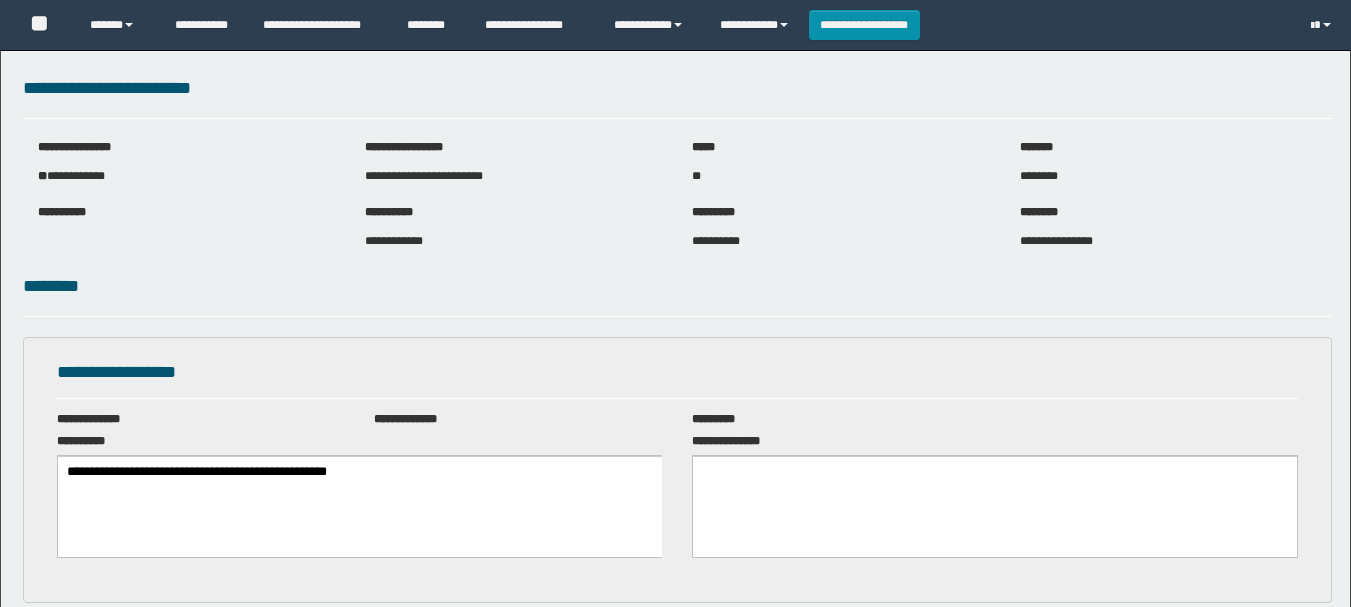 scroll, scrollTop: 0, scrollLeft: 0, axis: both 